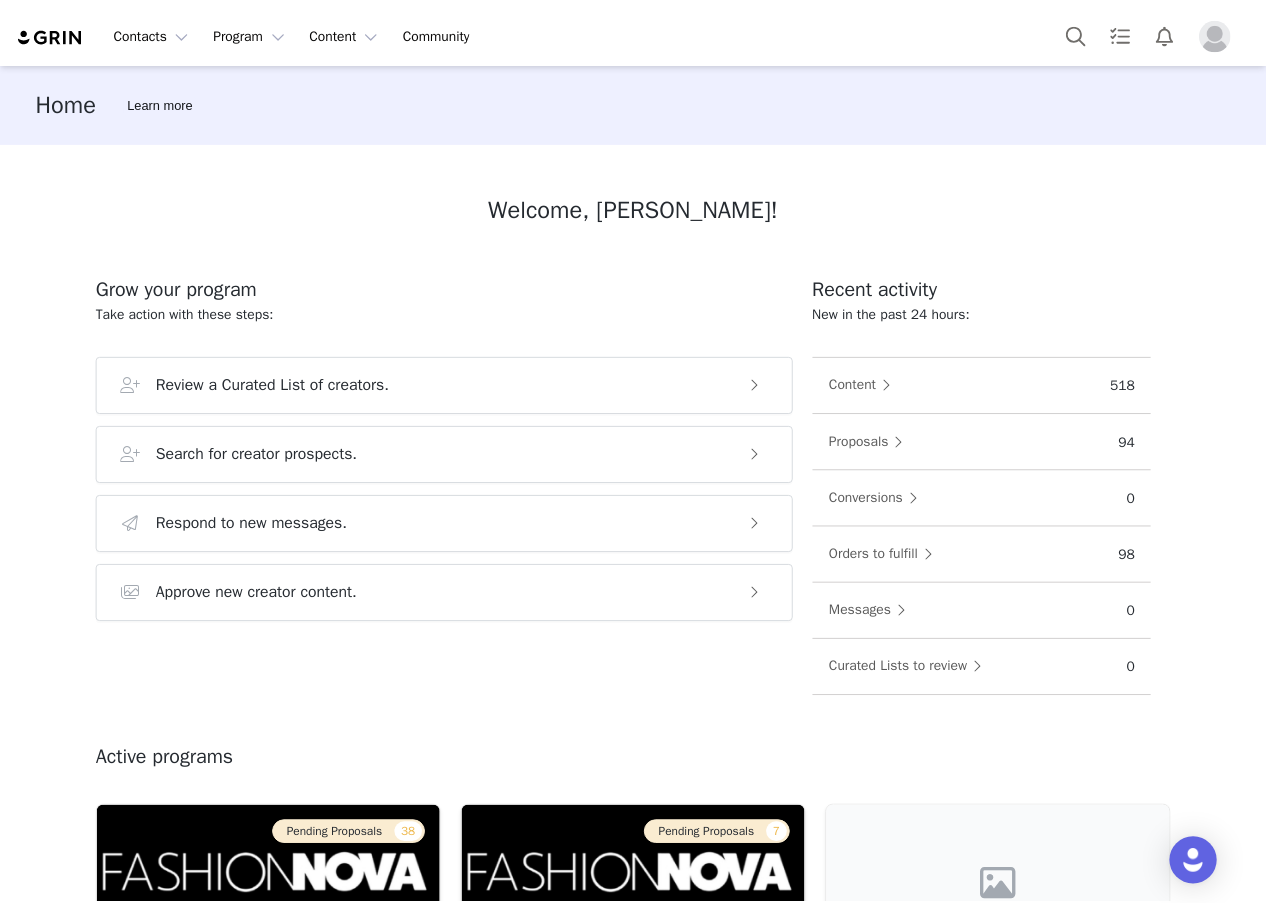 scroll, scrollTop: 0, scrollLeft: 0, axis: both 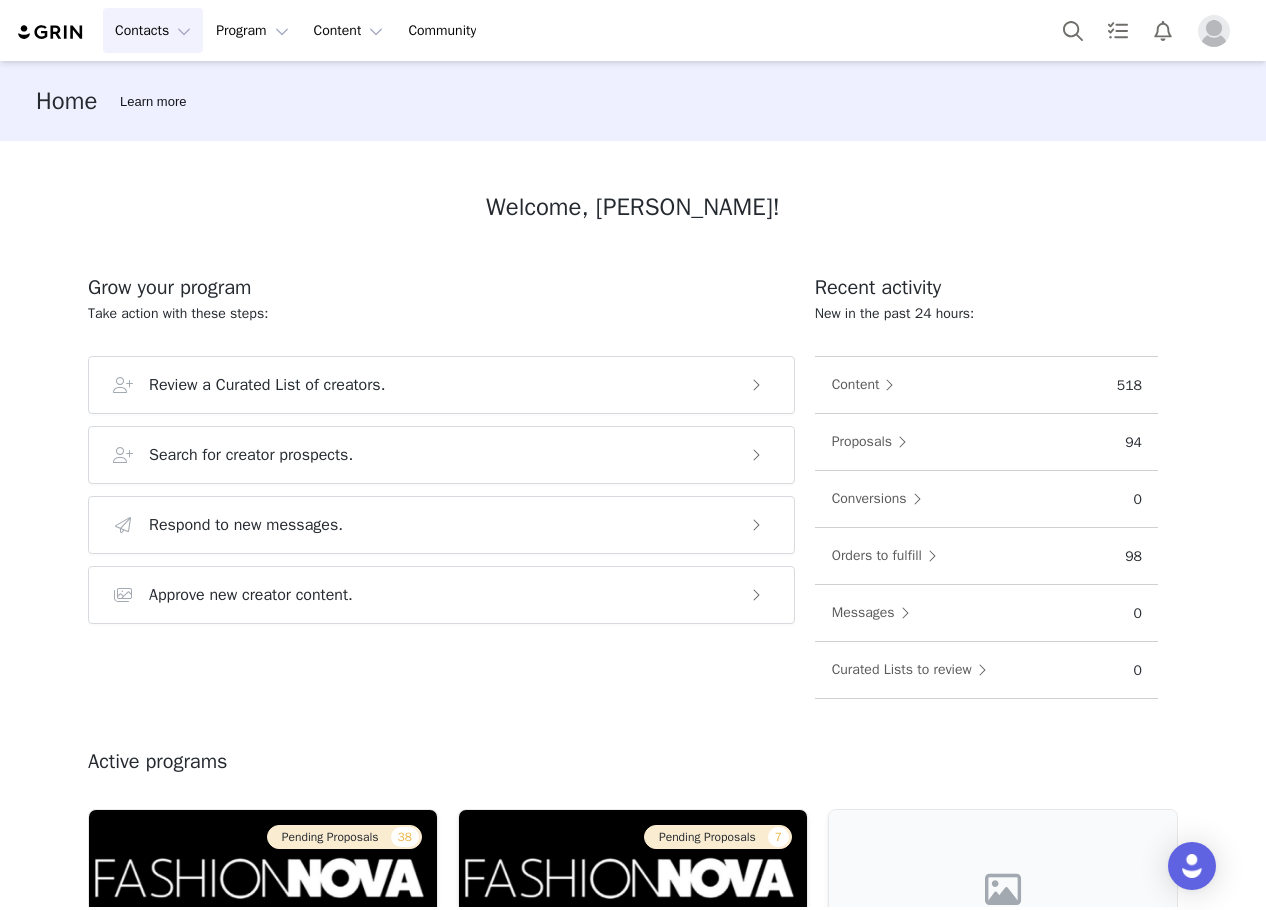click on "Contacts Contacts" at bounding box center [153, 30] 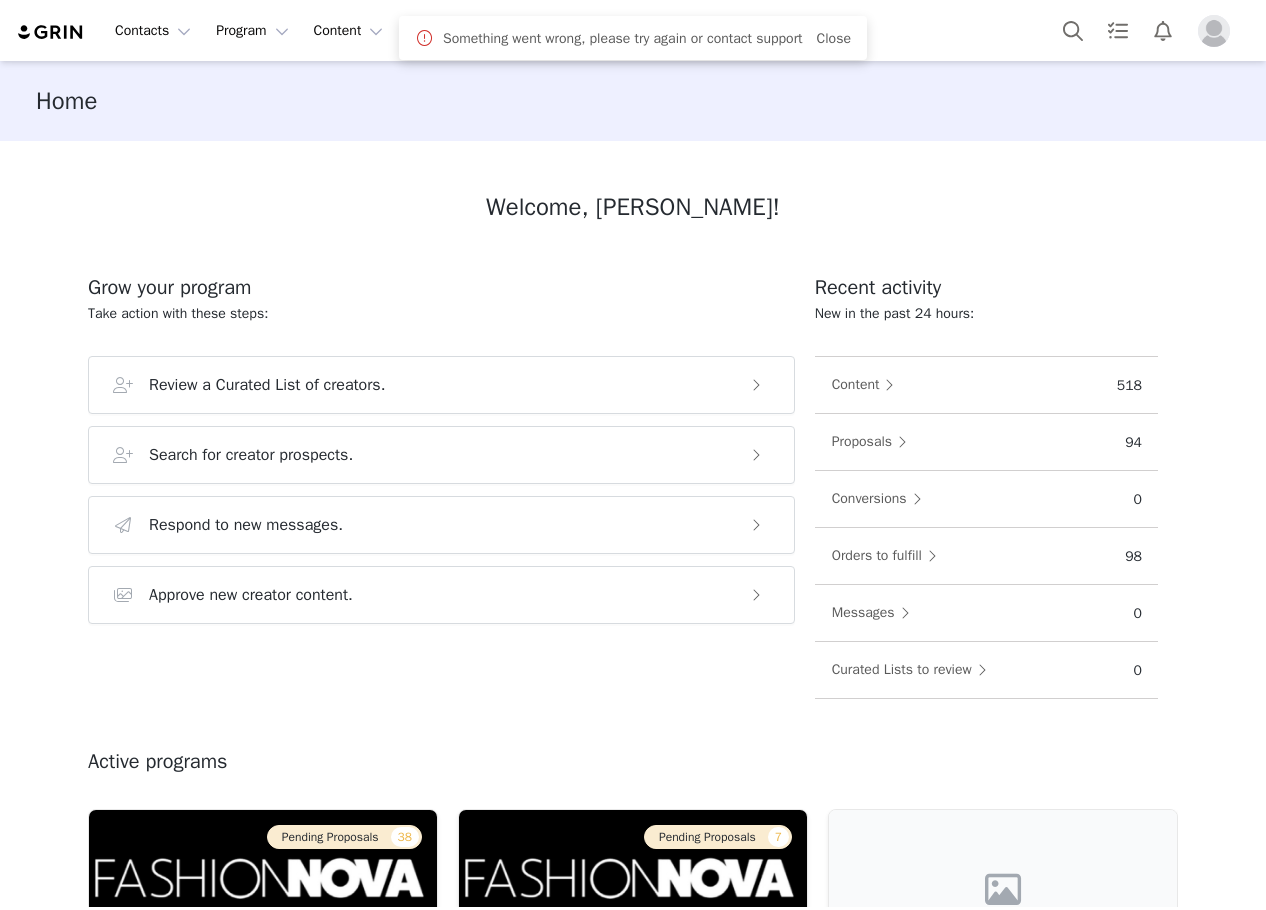 scroll, scrollTop: 0, scrollLeft: 0, axis: both 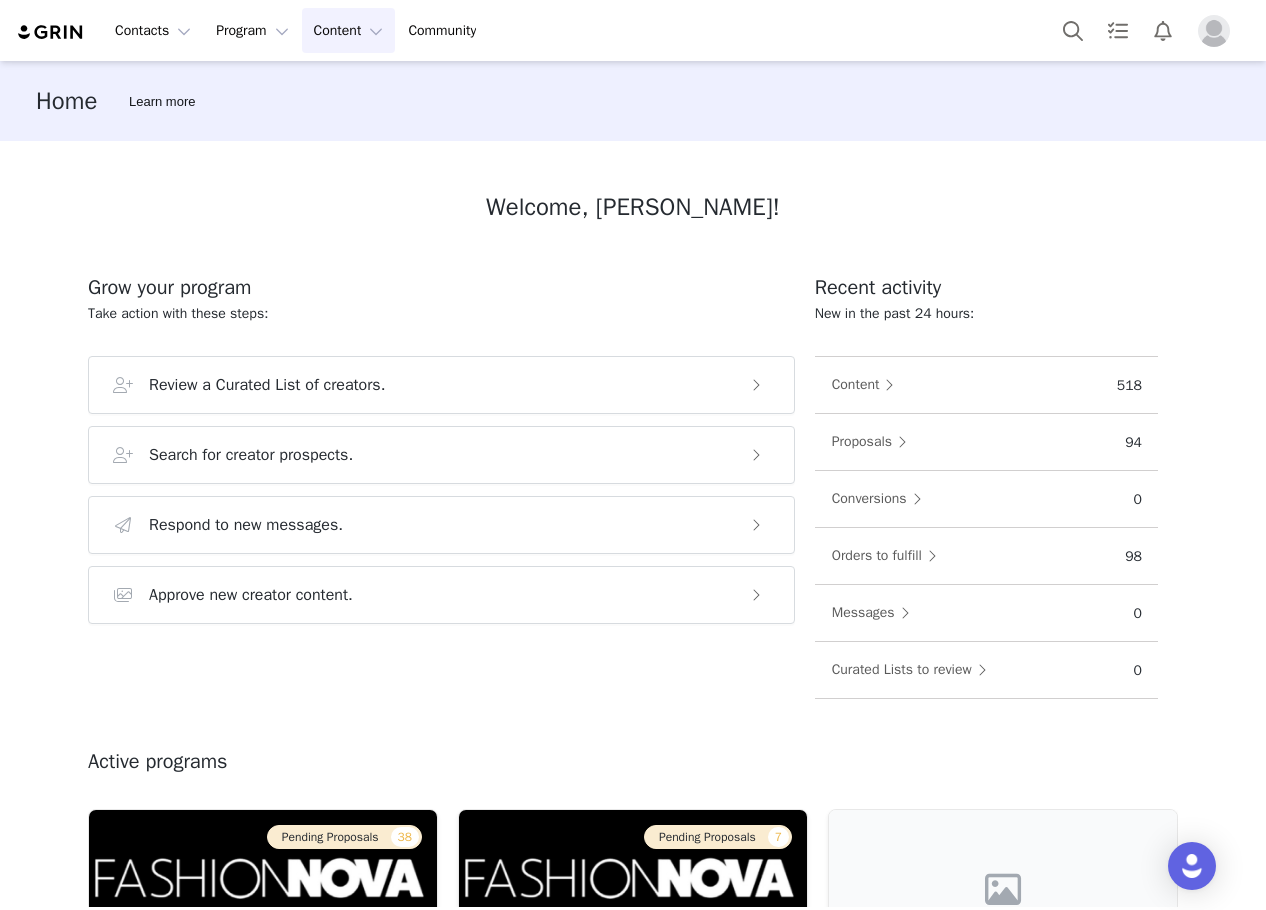 click on "Content Content" at bounding box center [349, 30] 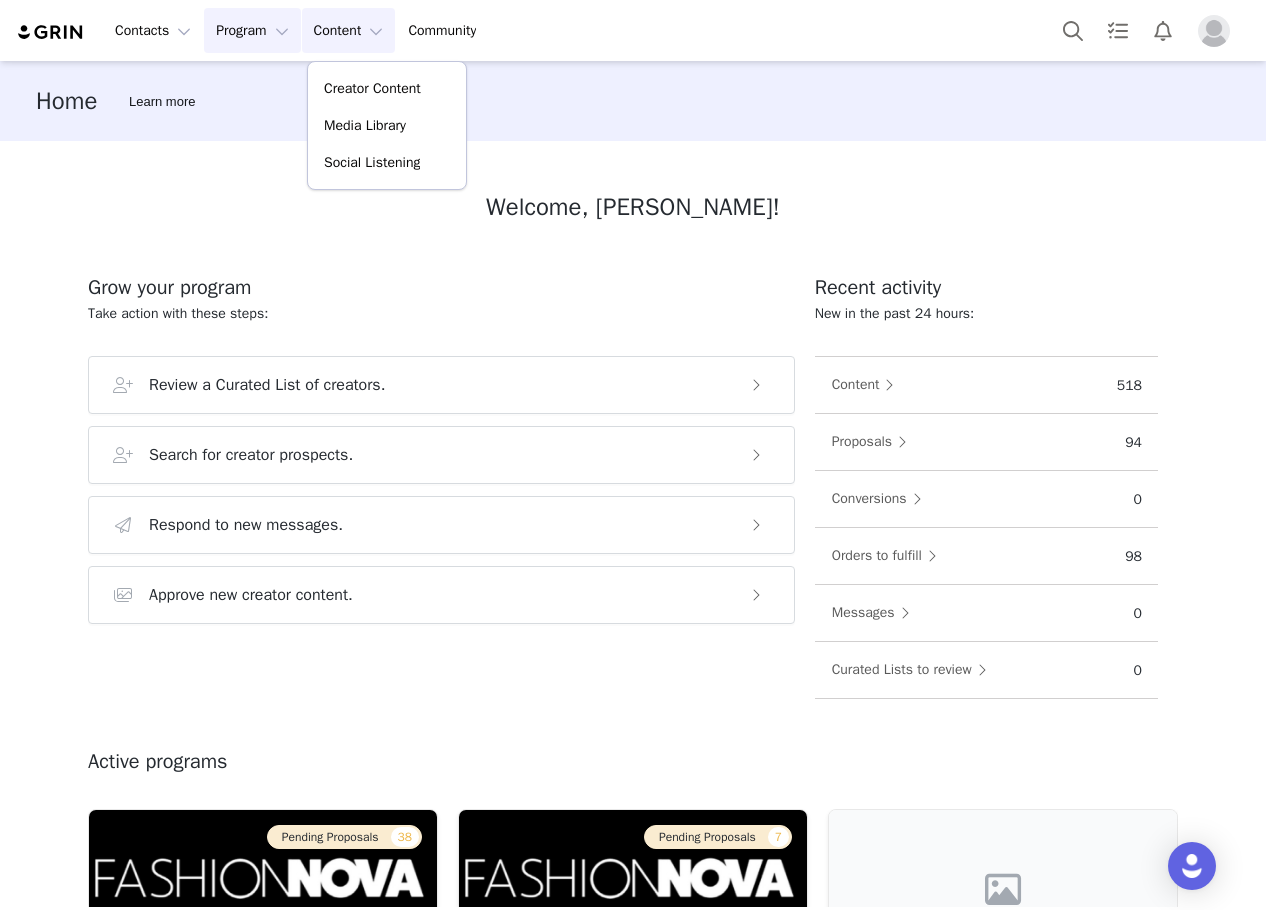 click on "Program Program" at bounding box center (252, 30) 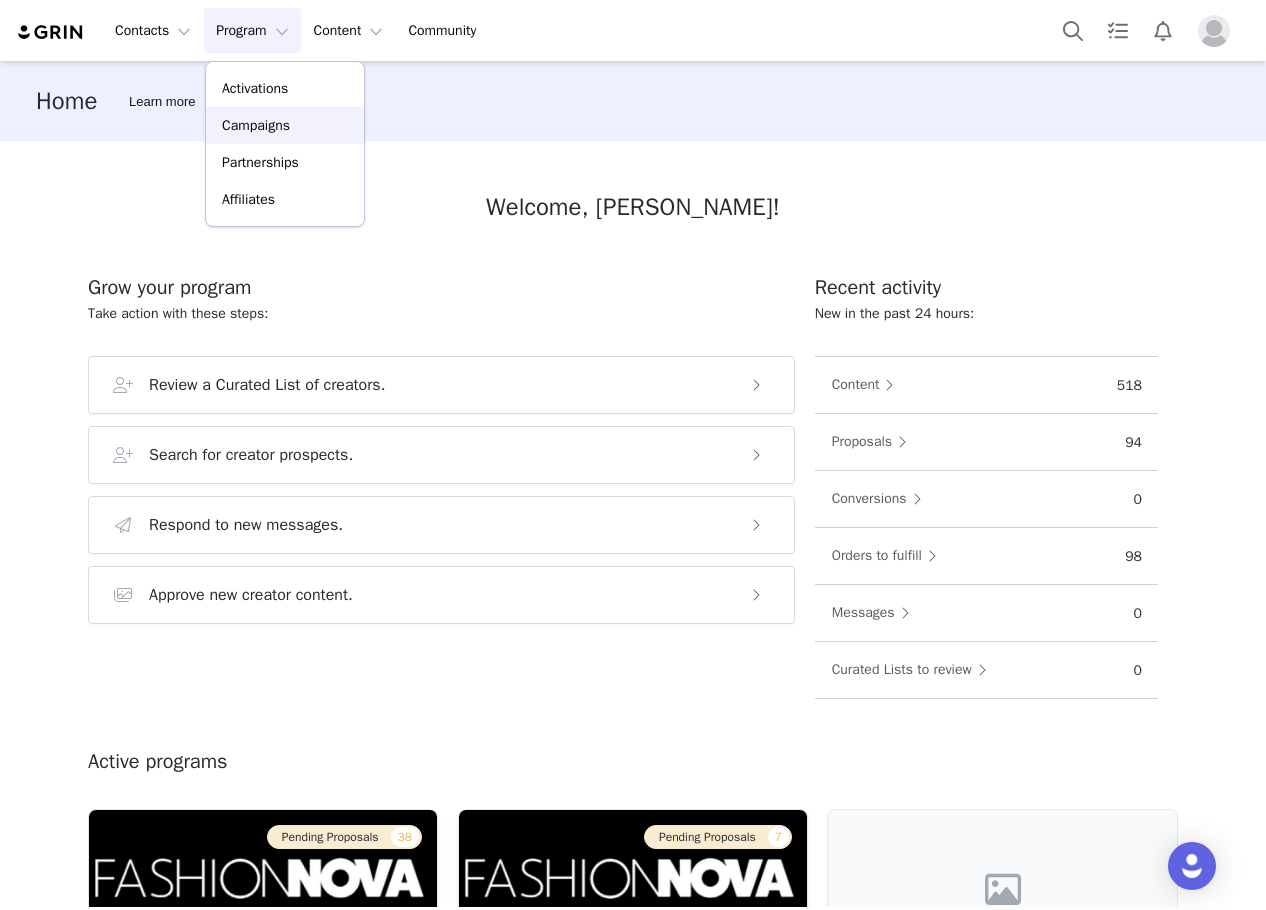 click on "Campaigns" at bounding box center (285, 125) 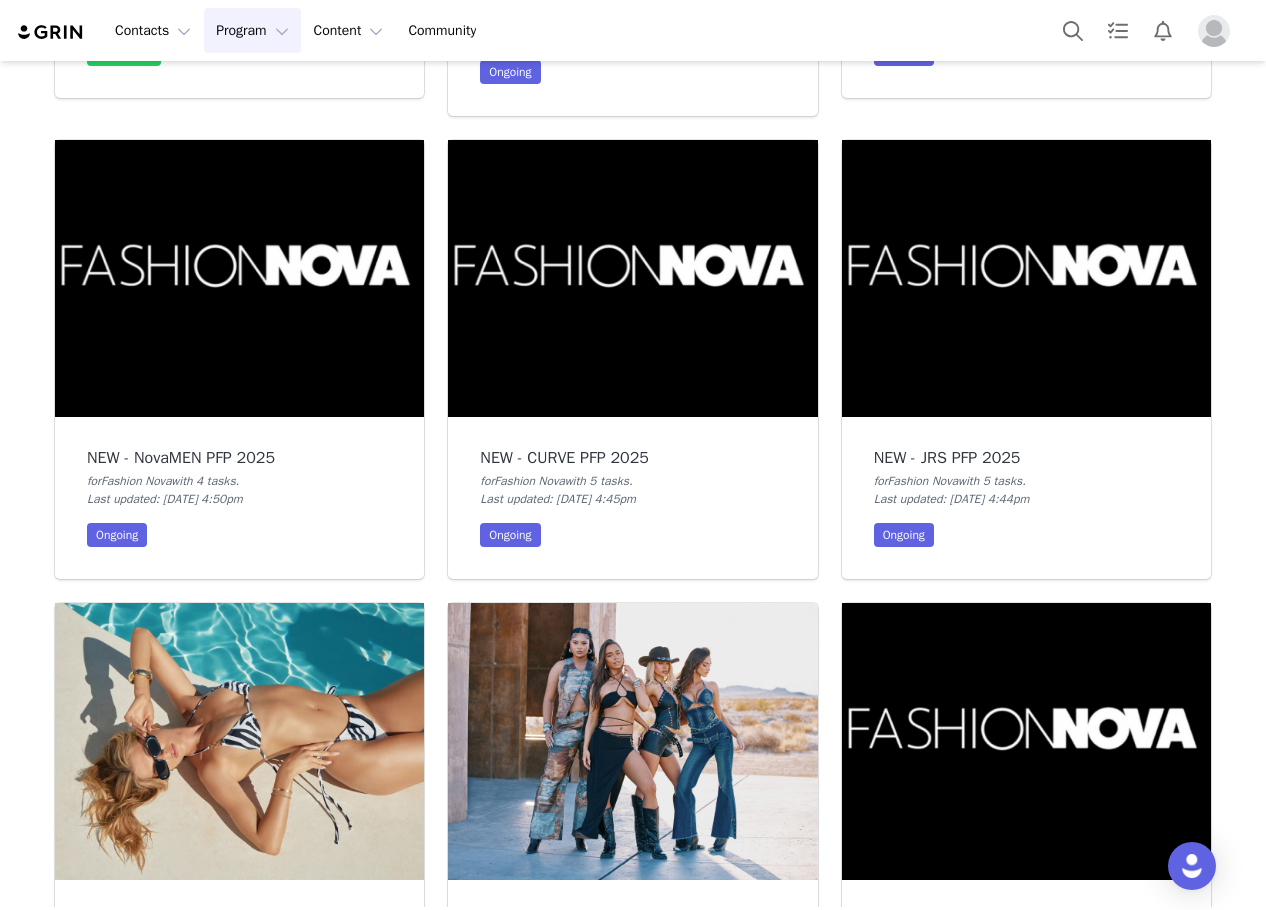 scroll, scrollTop: 2400, scrollLeft: 0, axis: vertical 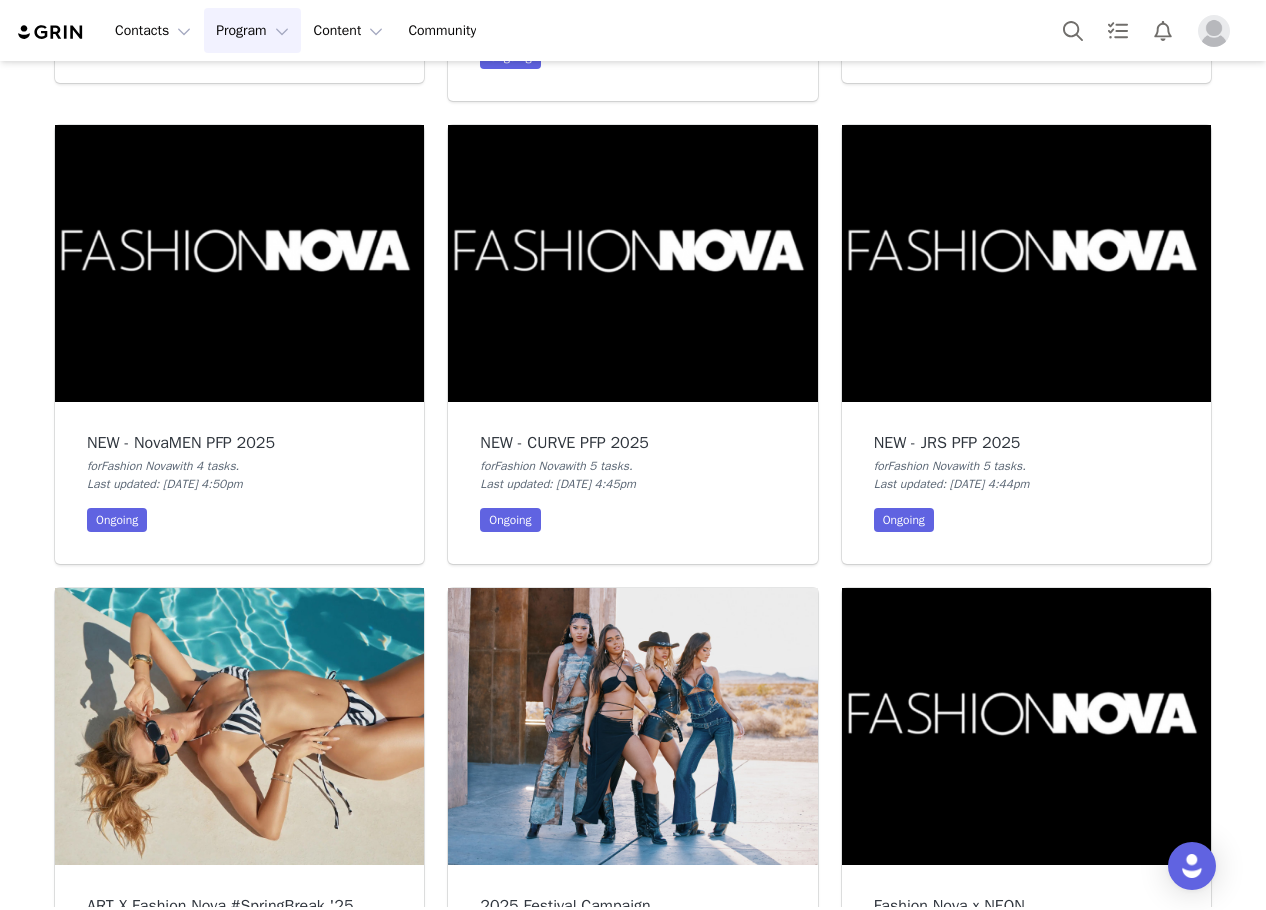 click at bounding box center (1026, 263) 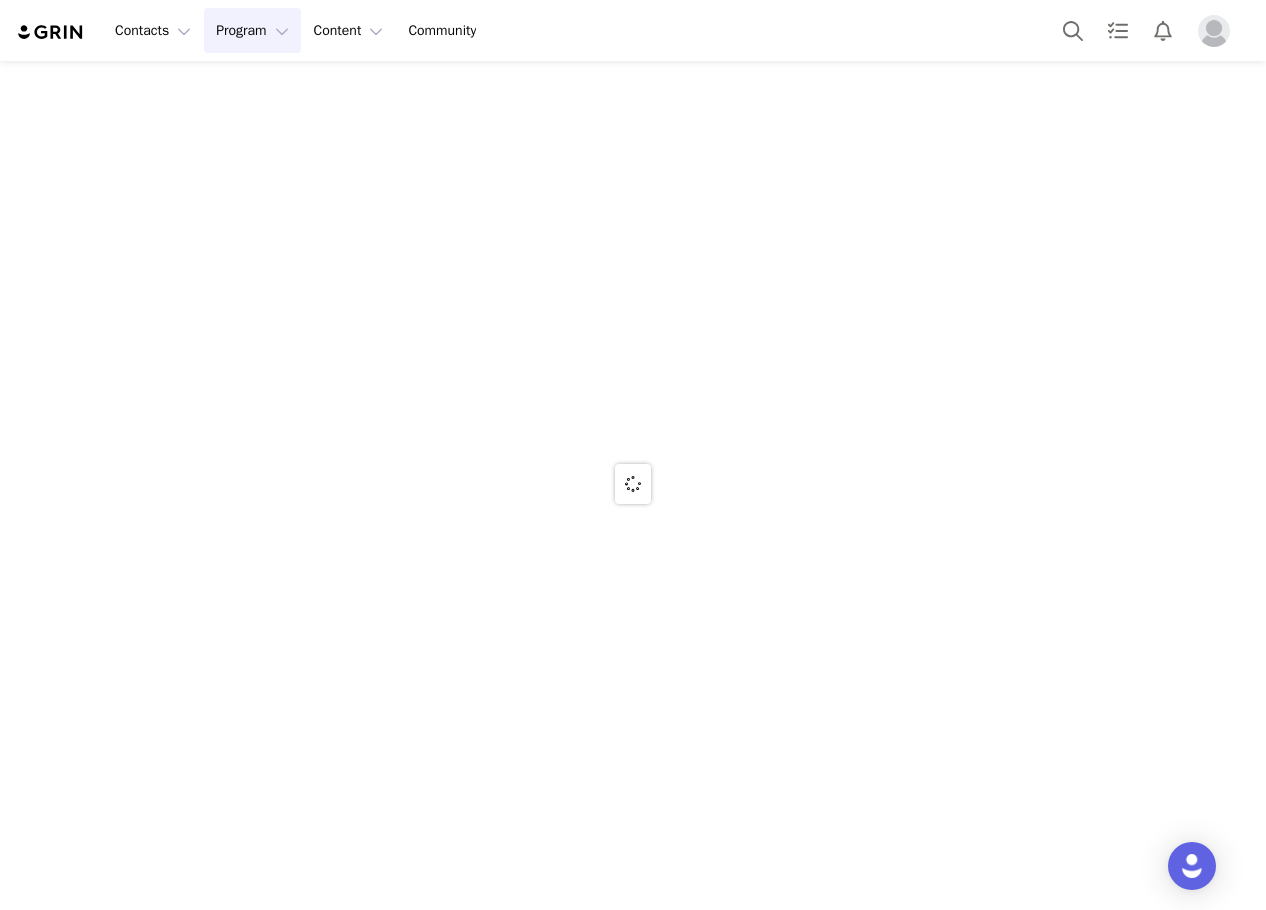 scroll, scrollTop: 0, scrollLeft: 0, axis: both 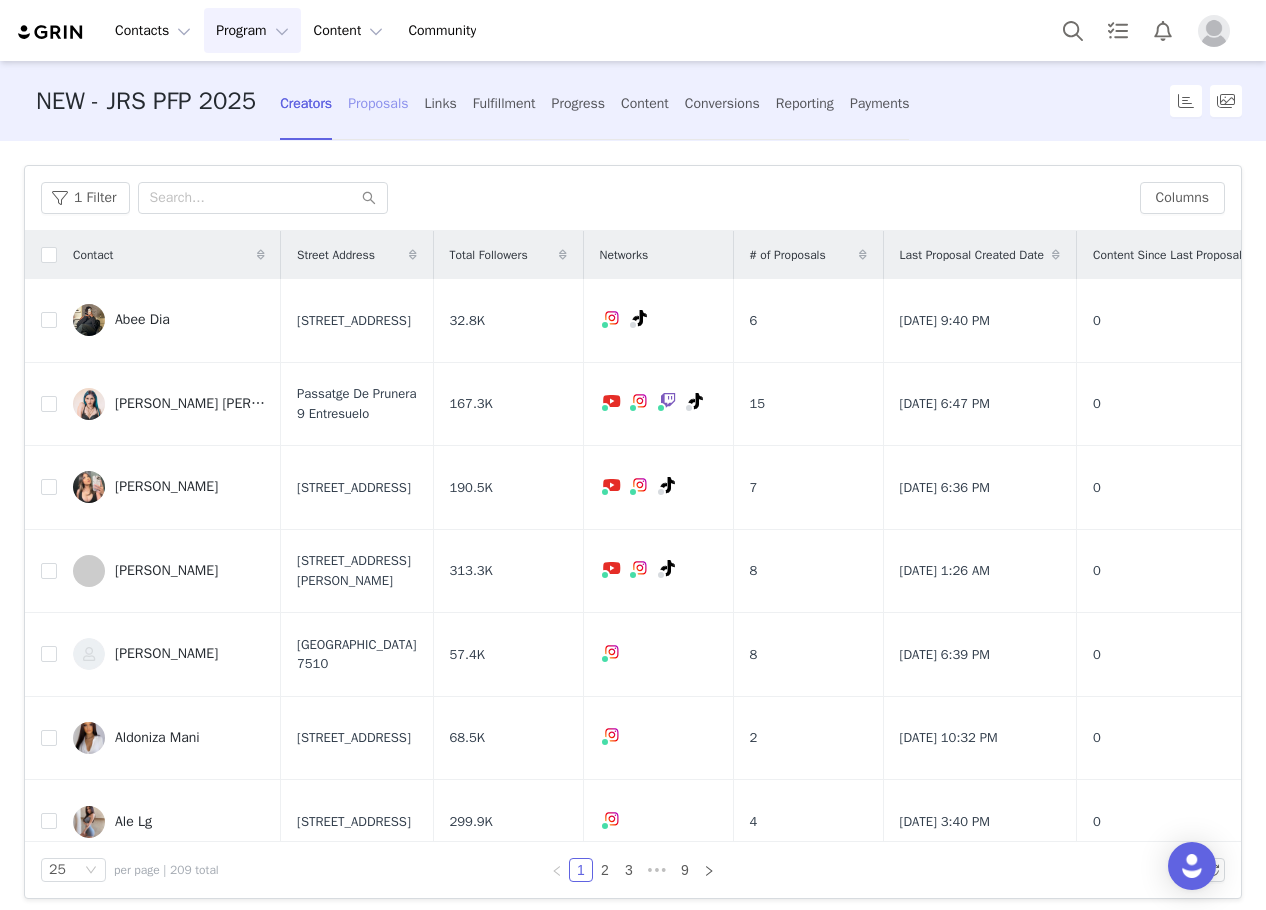 click on "Proposals" at bounding box center [378, 103] 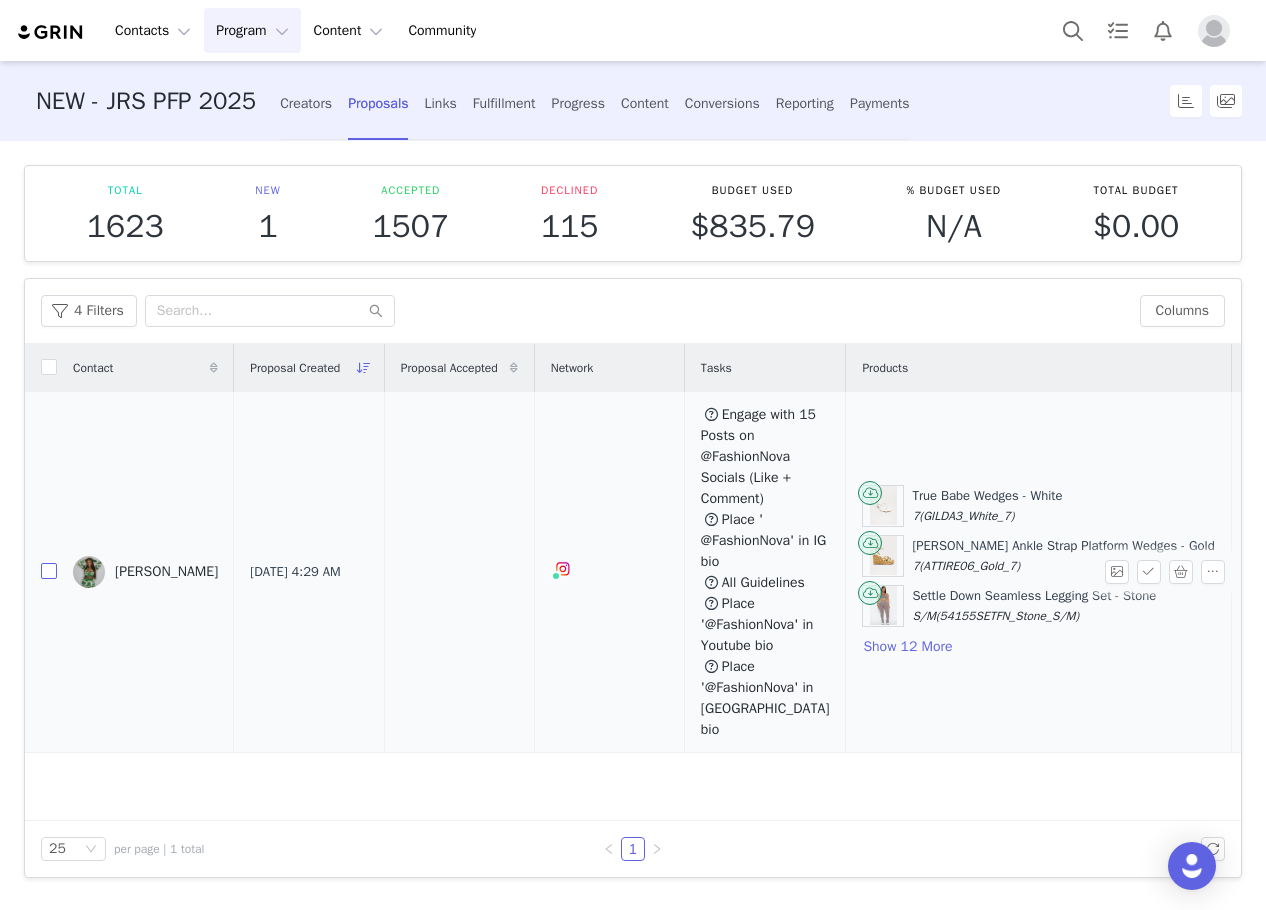 click at bounding box center [49, 571] 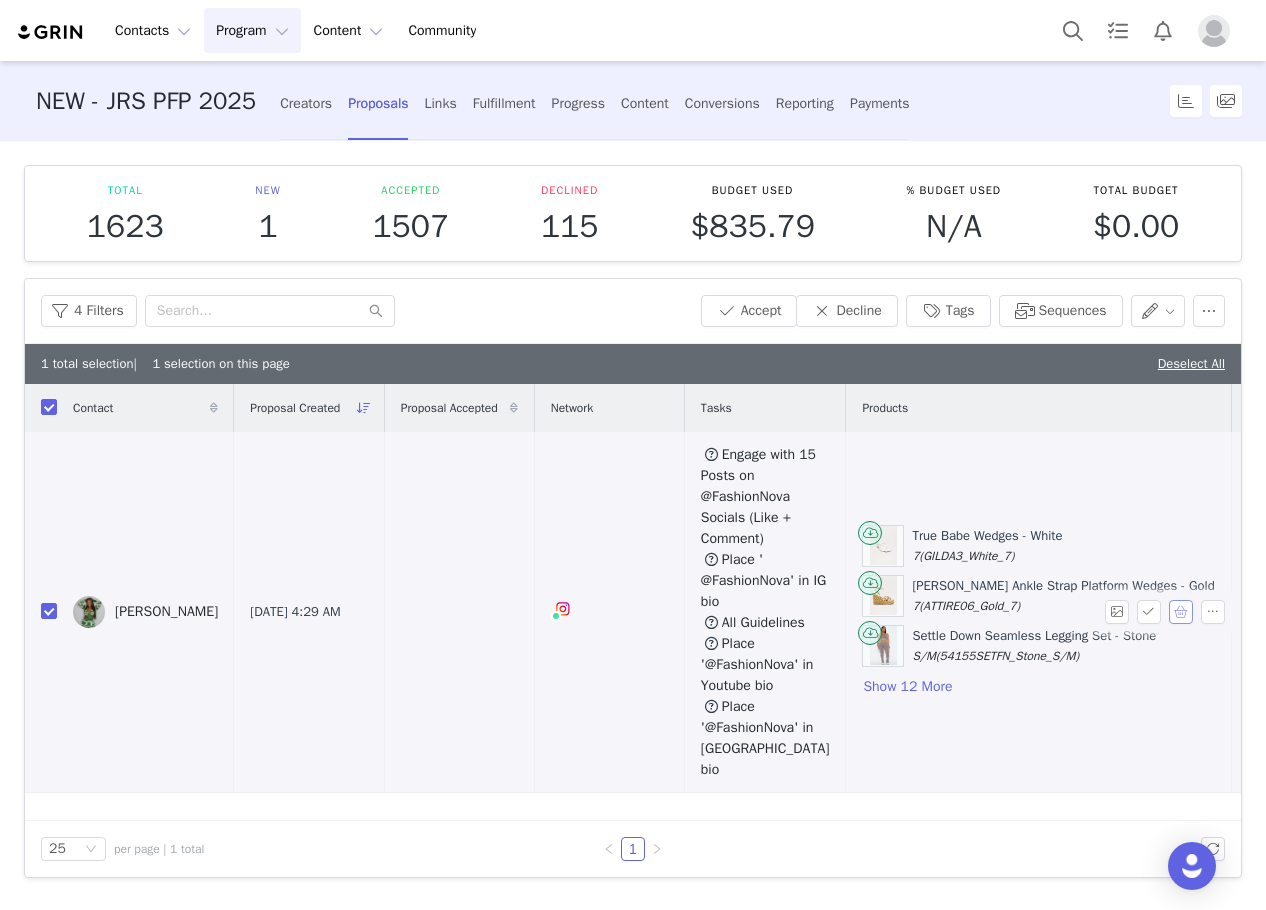 click at bounding box center (1181, 612) 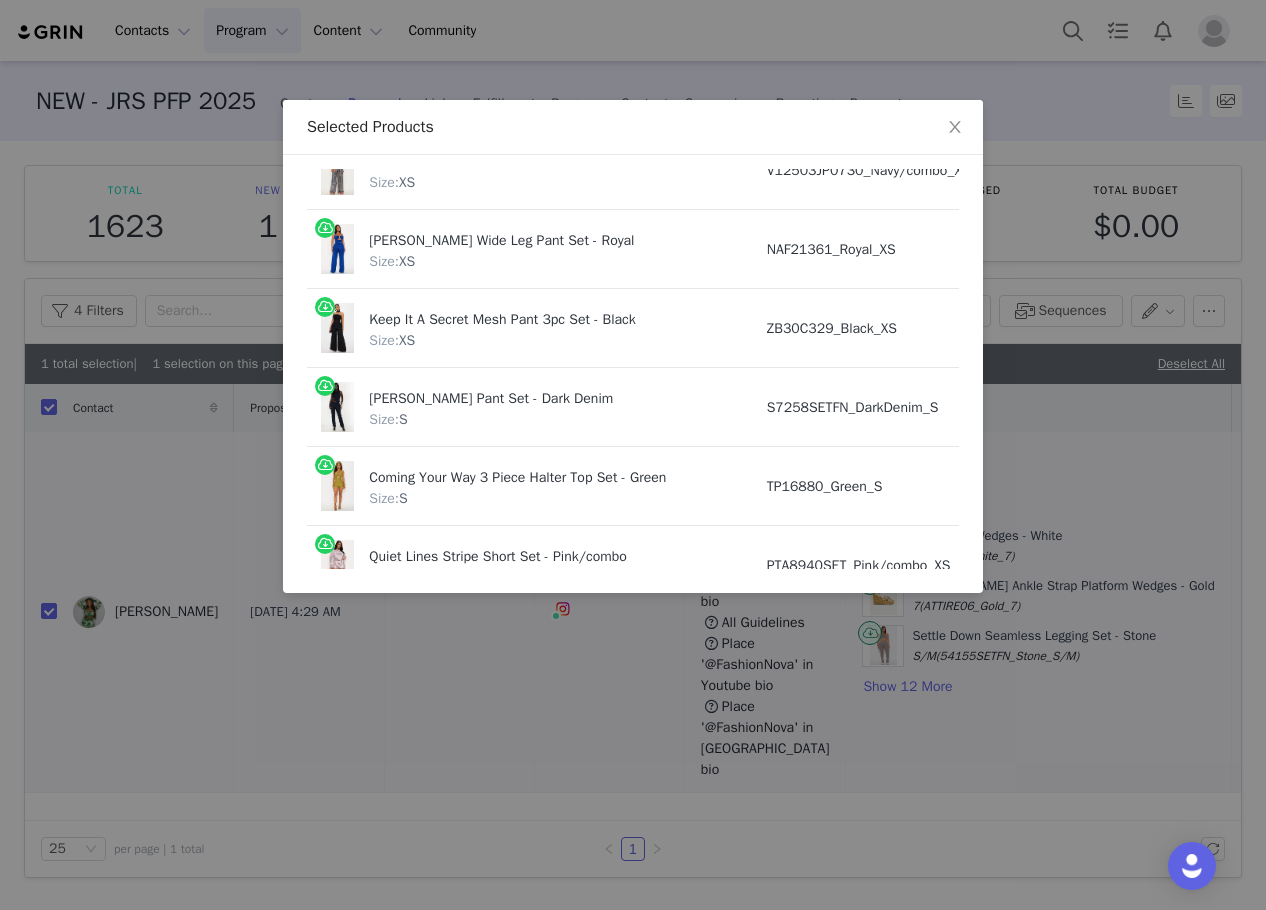 scroll, scrollTop: 886, scrollLeft: 0, axis: vertical 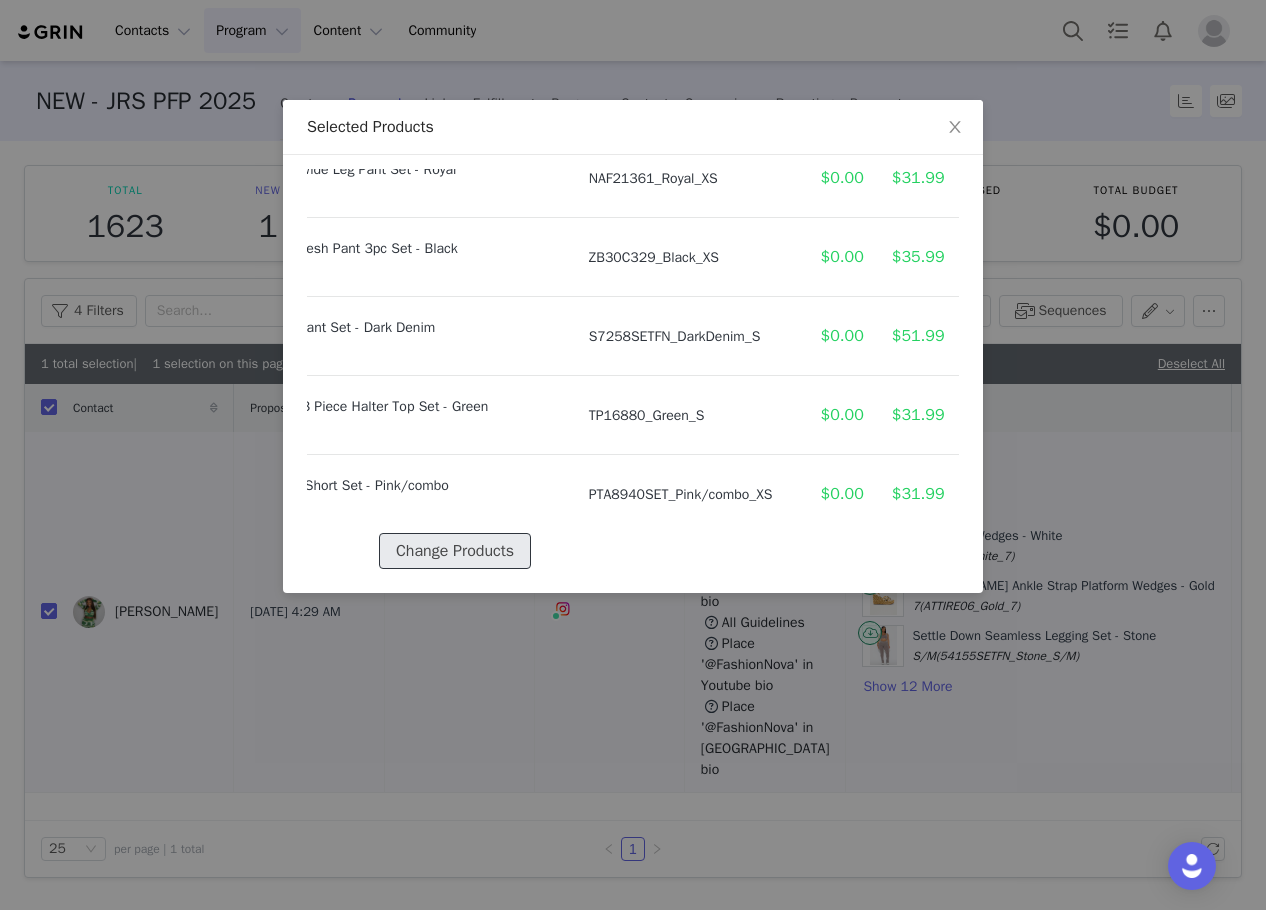 click on "Change Products" at bounding box center [455, 551] 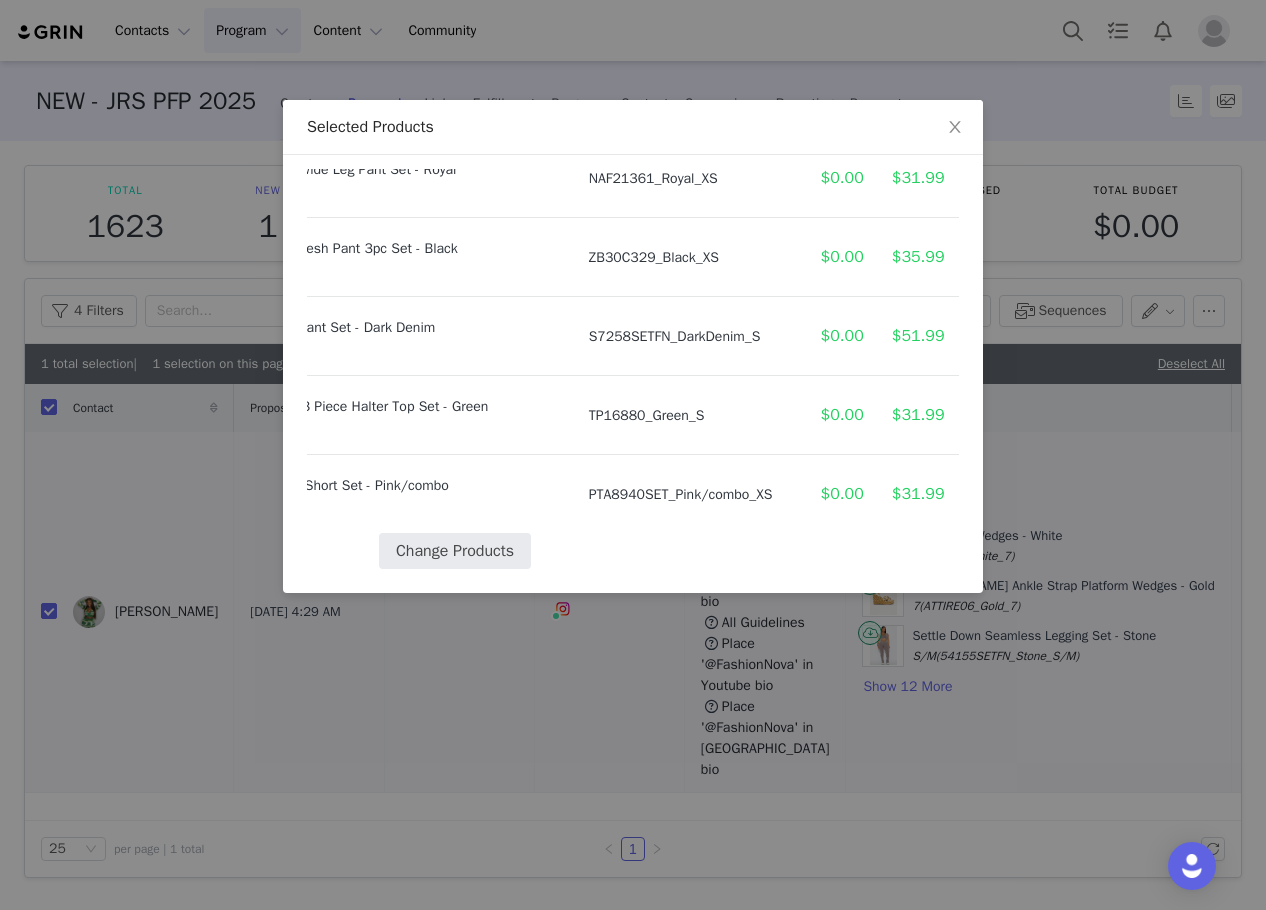 select on "25441134" 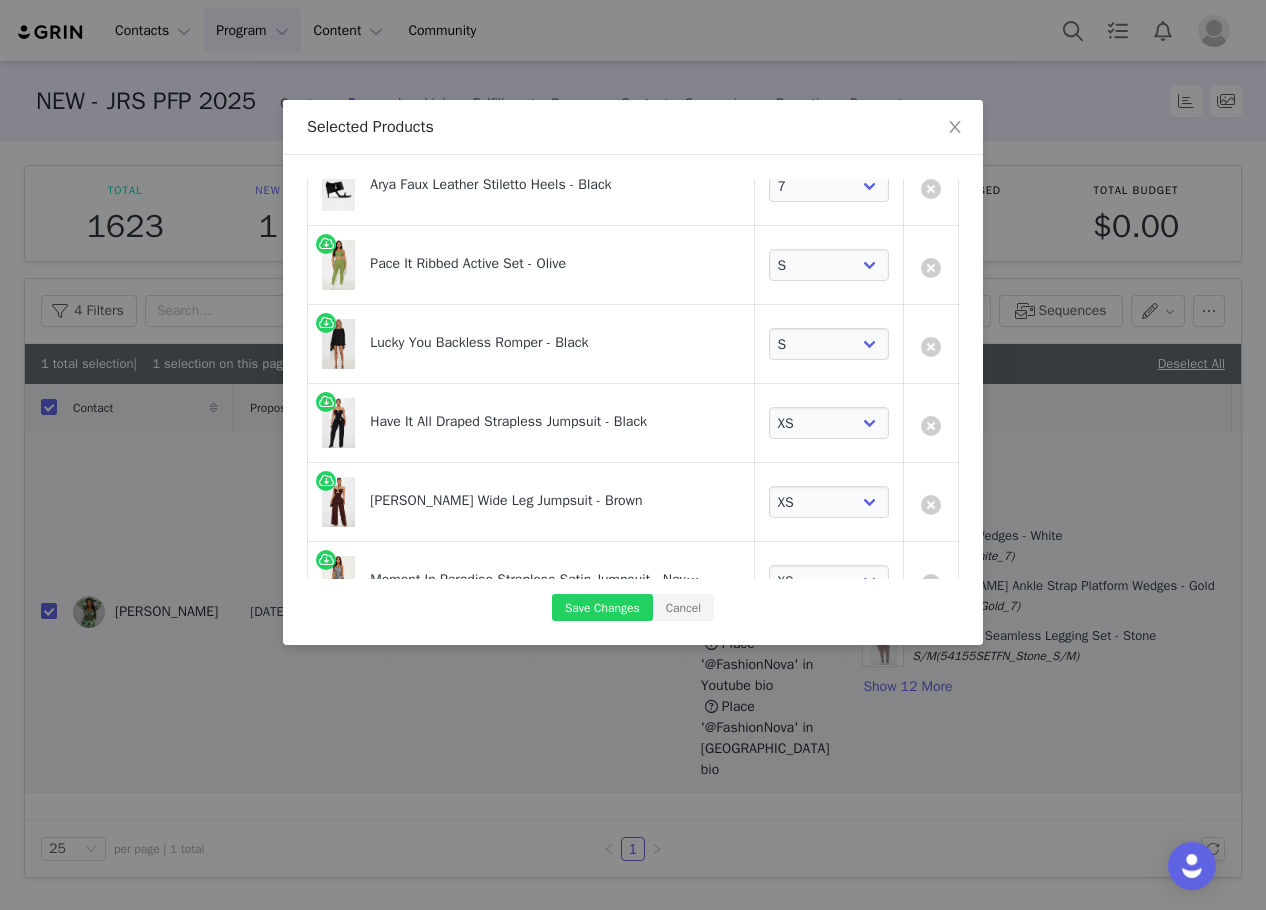 scroll, scrollTop: 917, scrollLeft: 0, axis: vertical 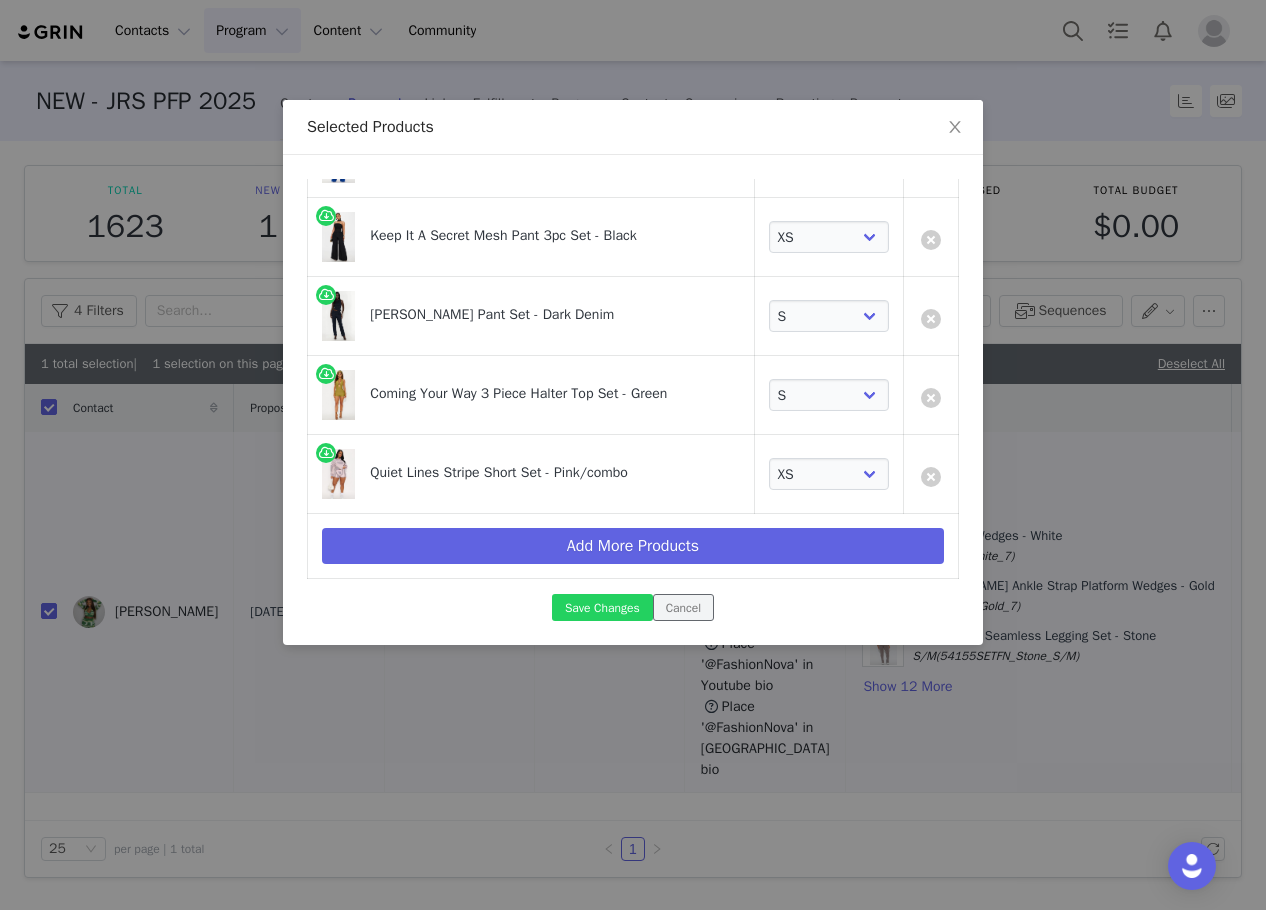 click on "Cancel" at bounding box center [683, 607] 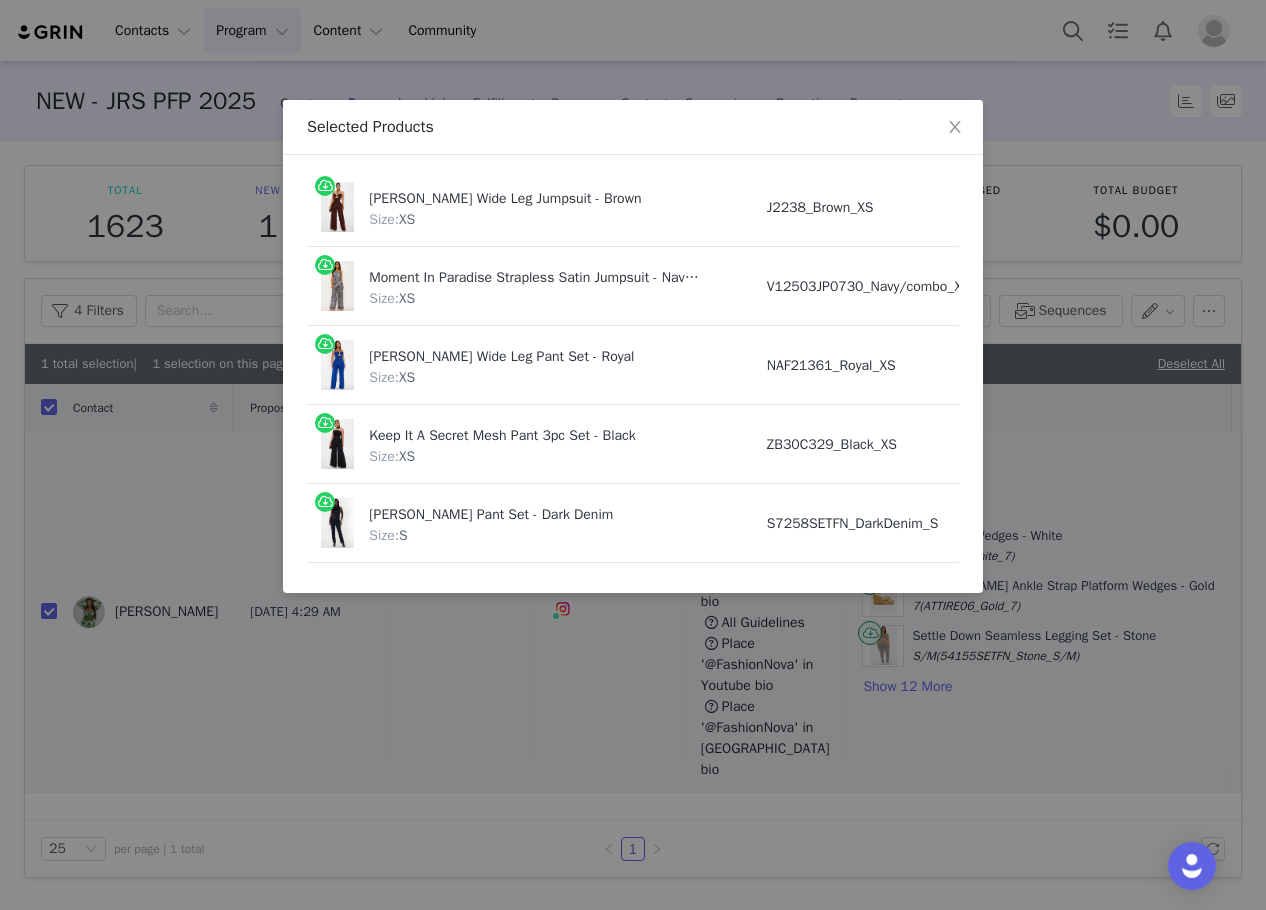 scroll, scrollTop: 886, scrollLeft: 0, axis: vertical 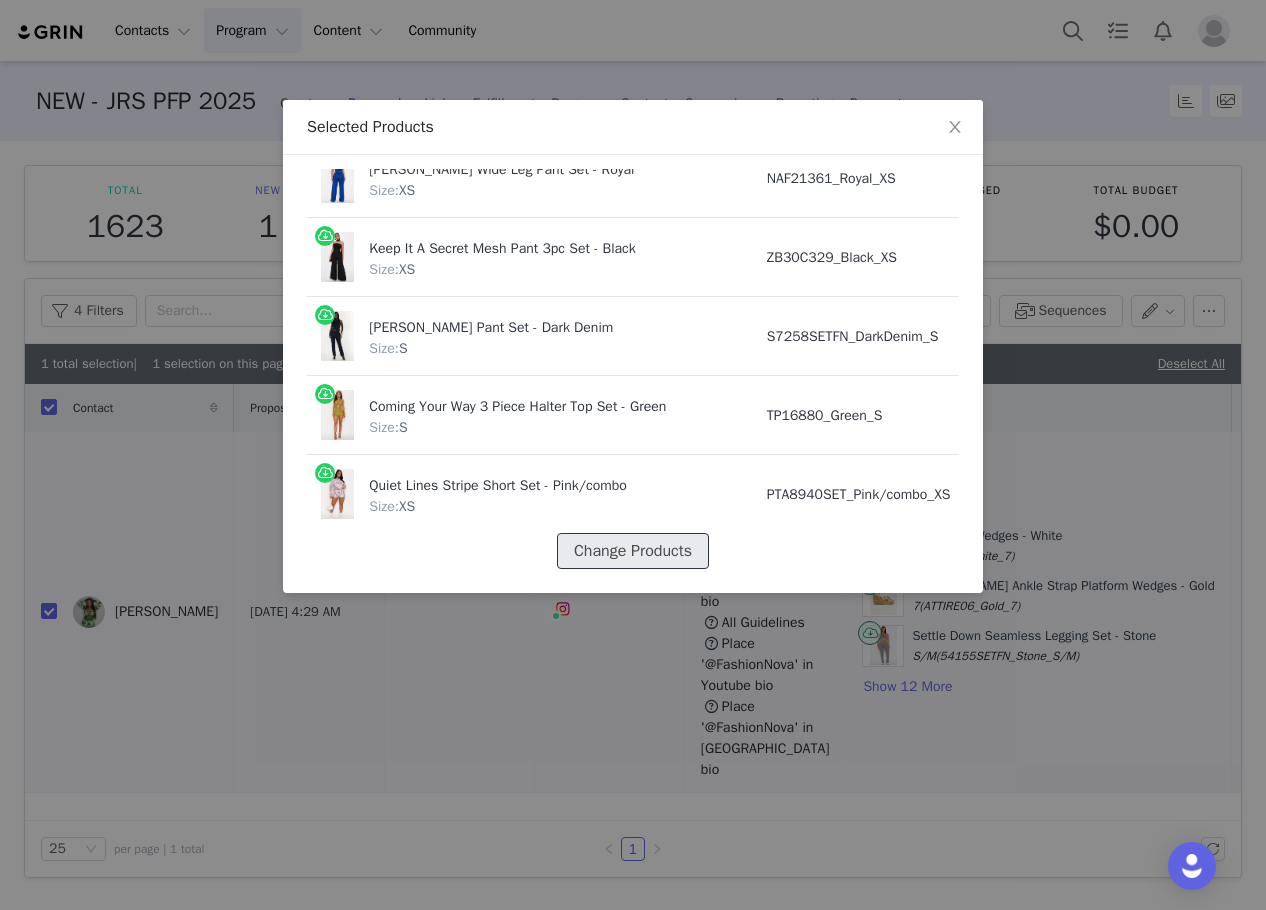 click on "Change Products" at bounding box center [633, 551] 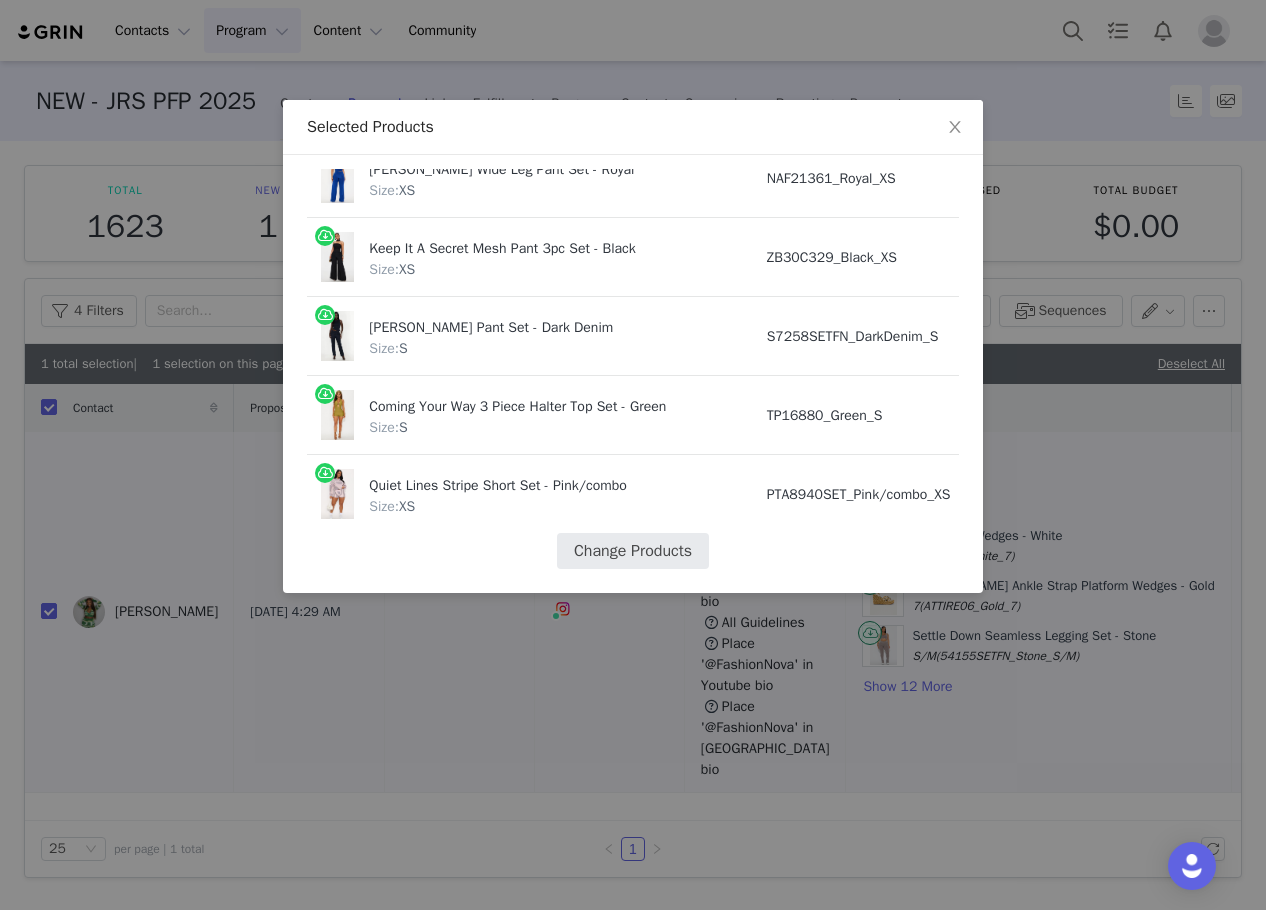 select on "25441134" 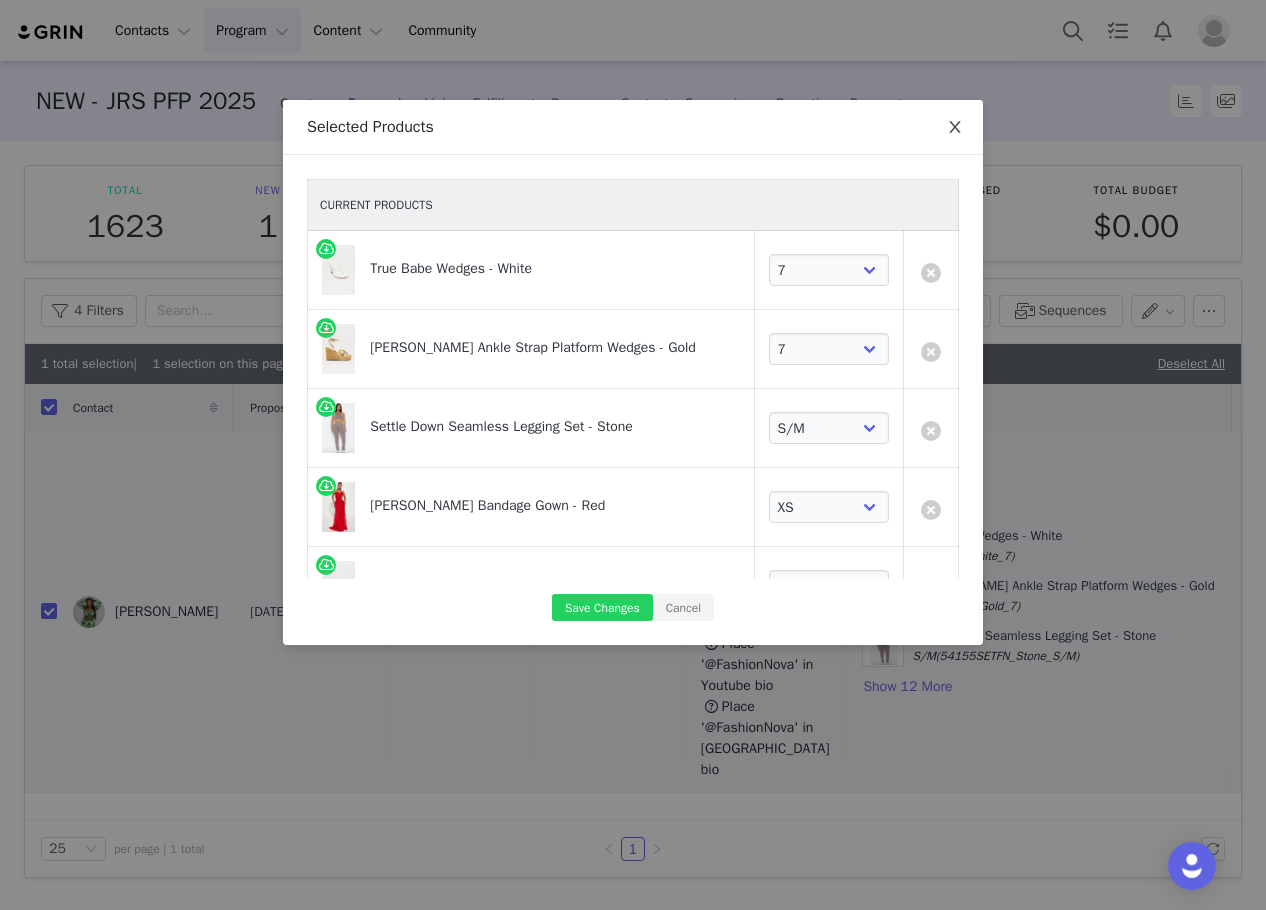 click 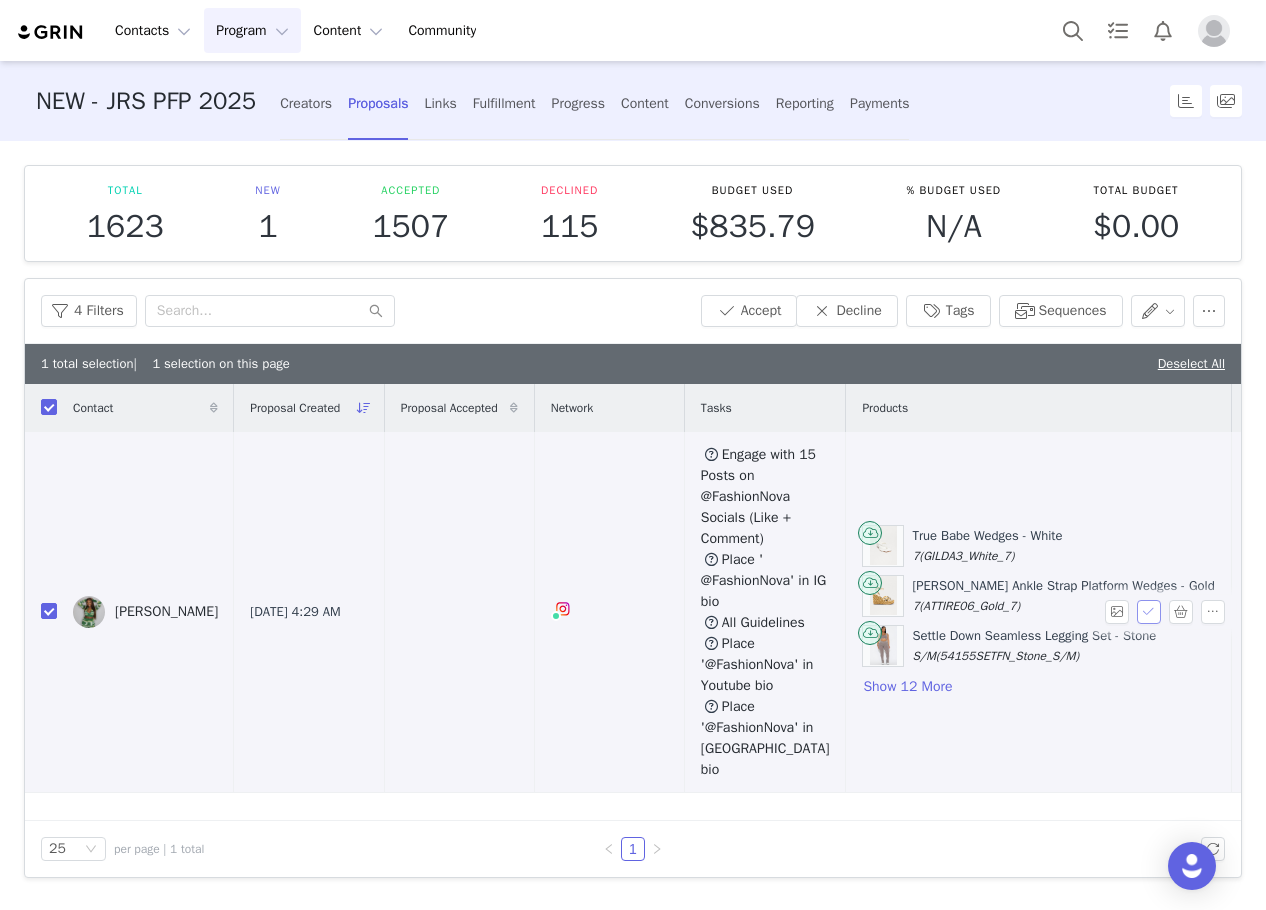 click at bounding box center (1149, 612) 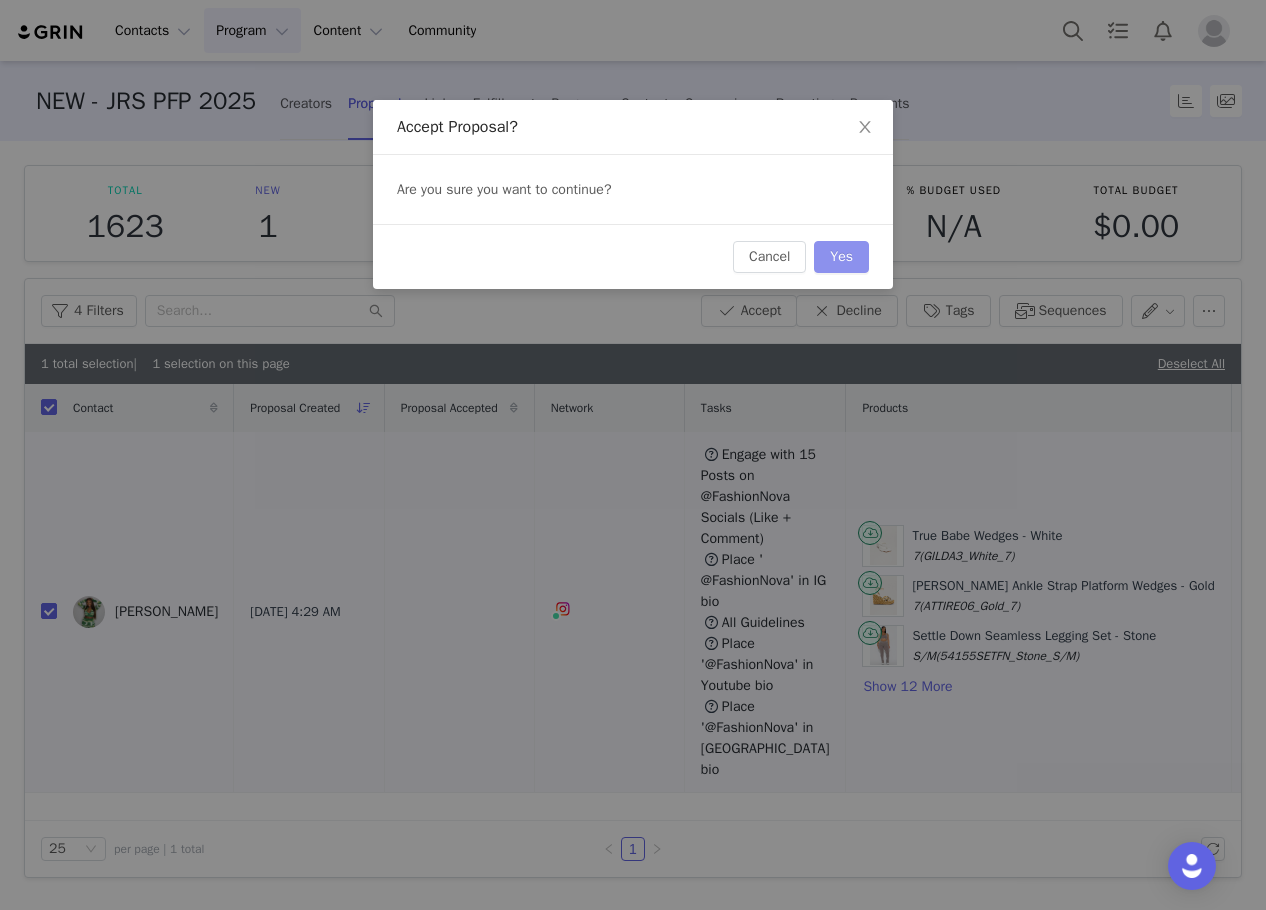 click on "Yes" at bounding box center (841, 257) 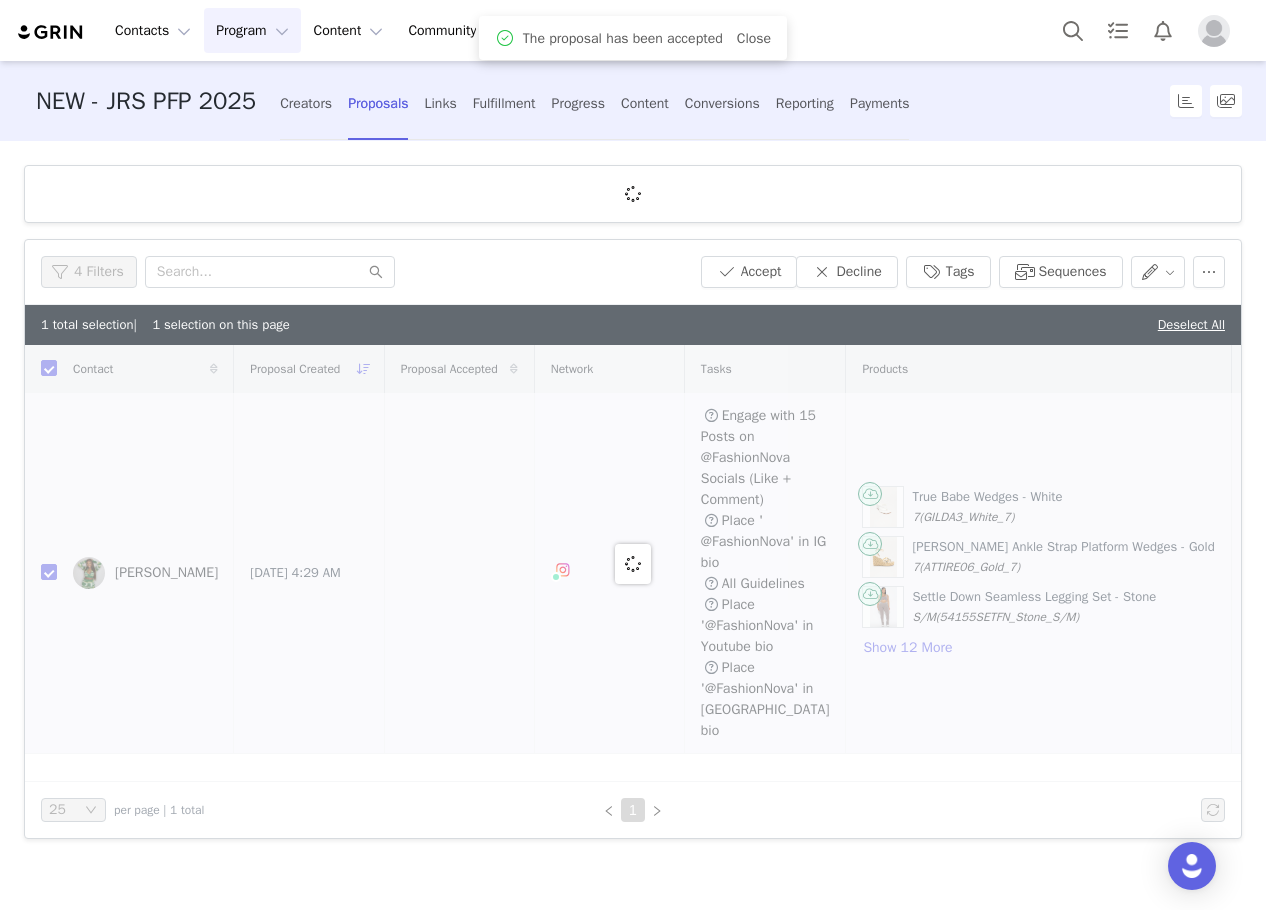 checkbox on "false" 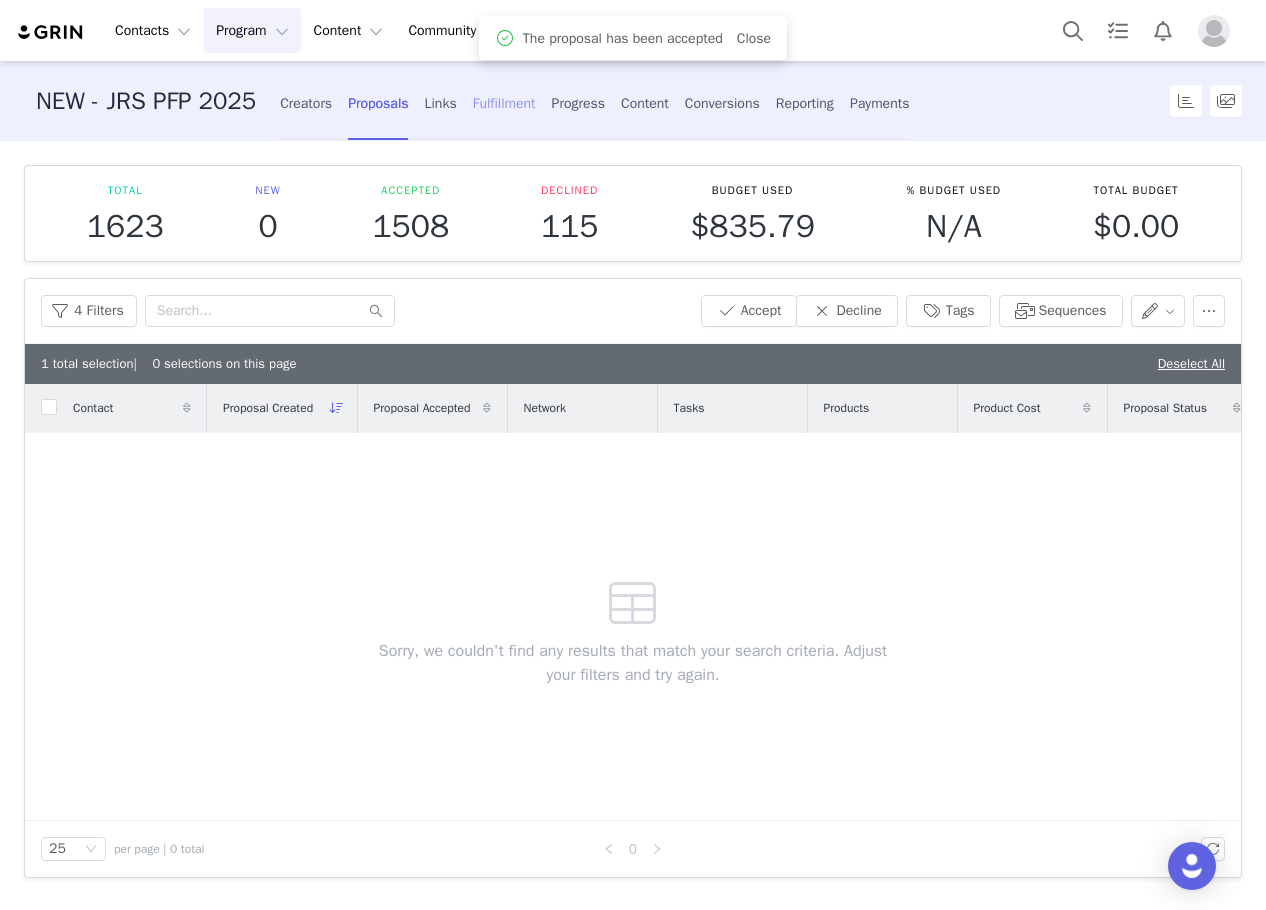 click on "Fulfillment" at bounding box center [504, 103] 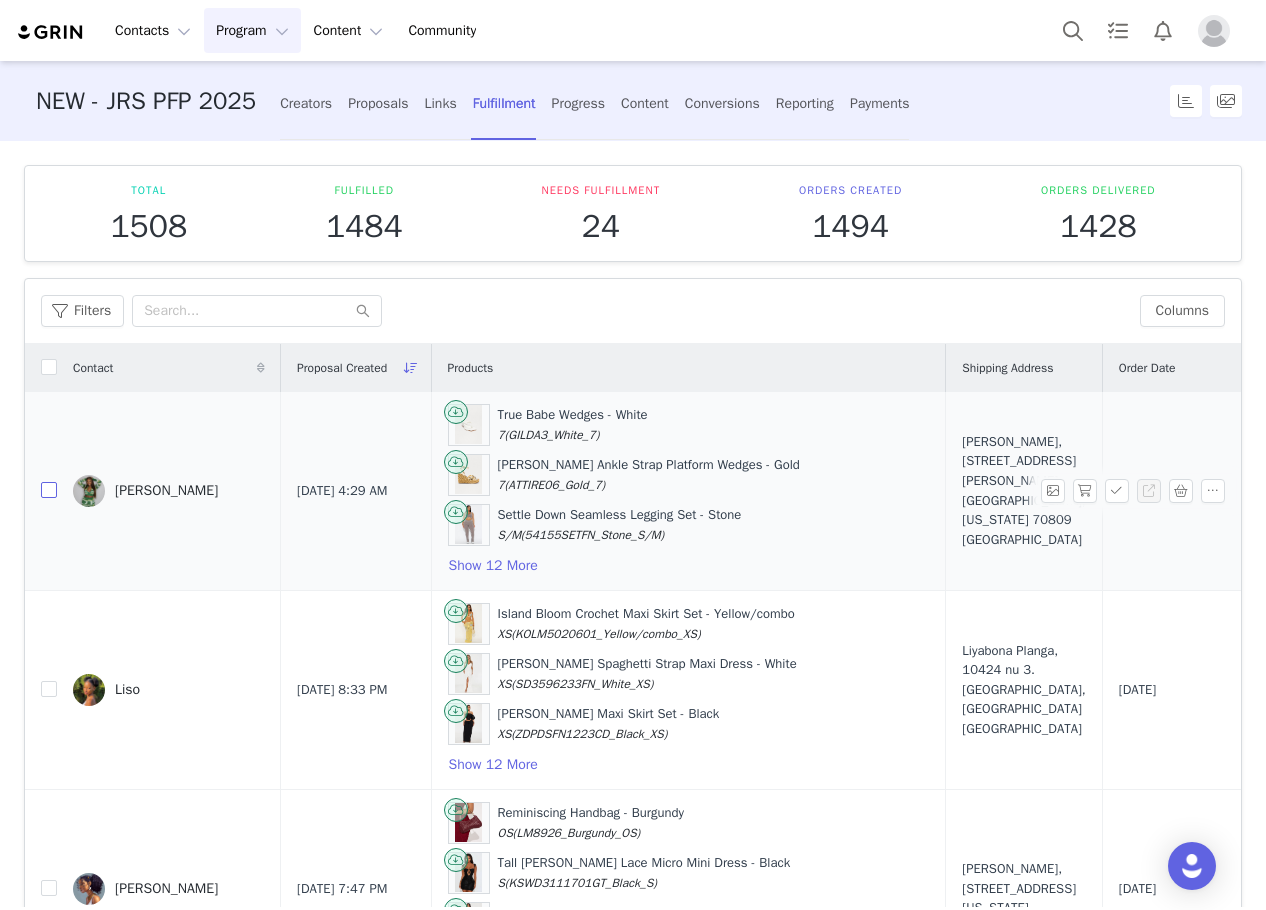 click at bounding box center (49, 490) 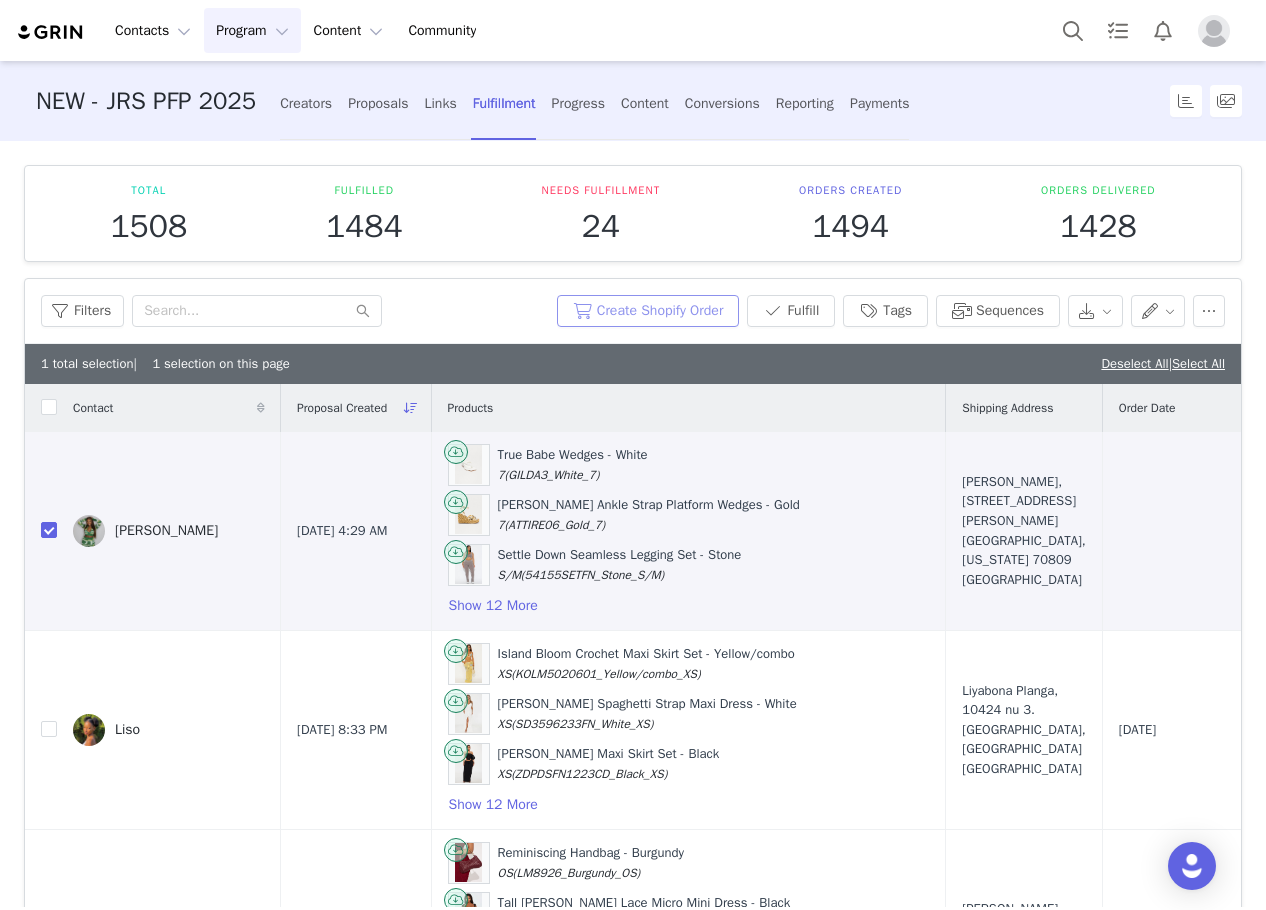 click on "Create Shopify Order" at bounding box center (648, 311) 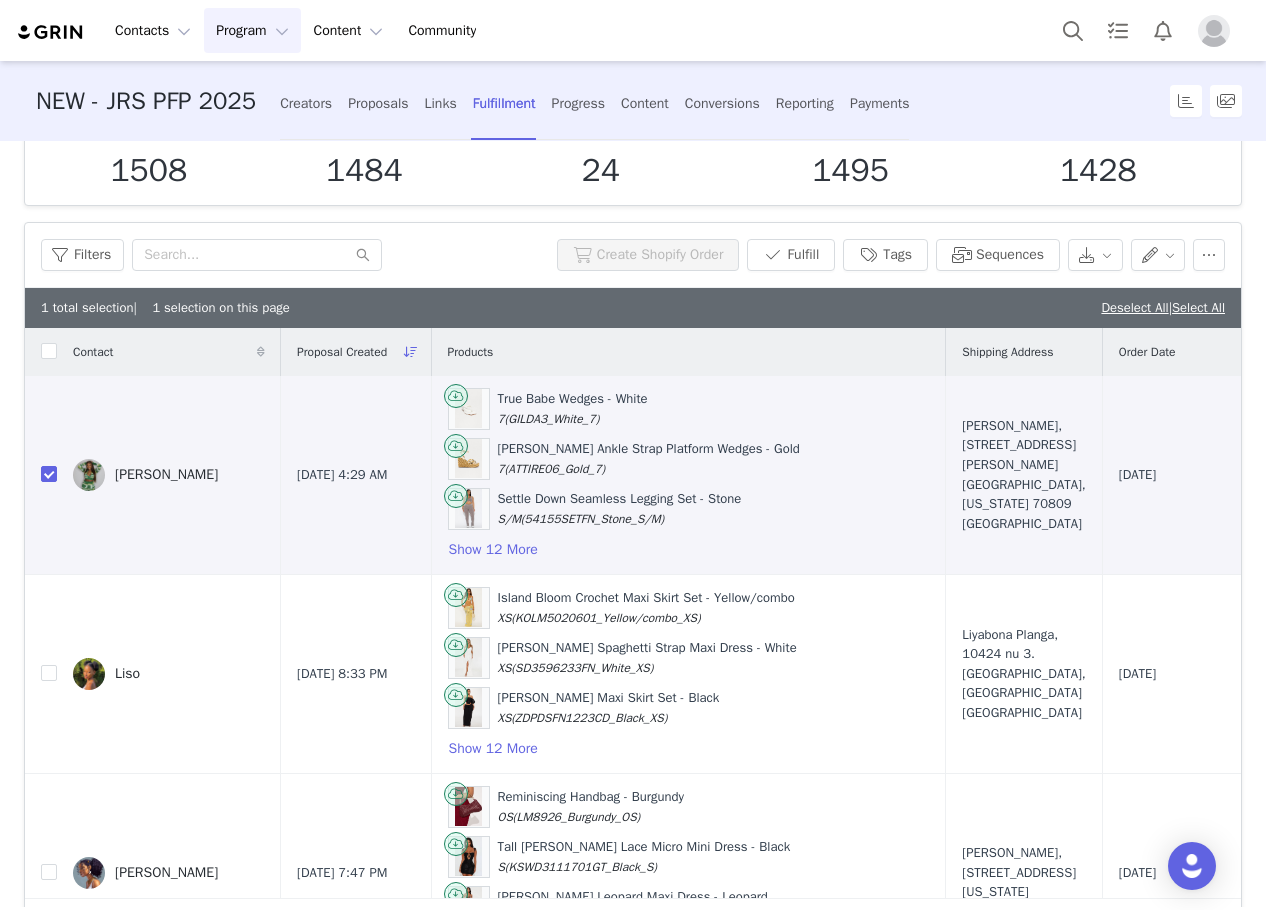 scroll, scrollTop: 100, scrollLeft: 0, axis: vertical 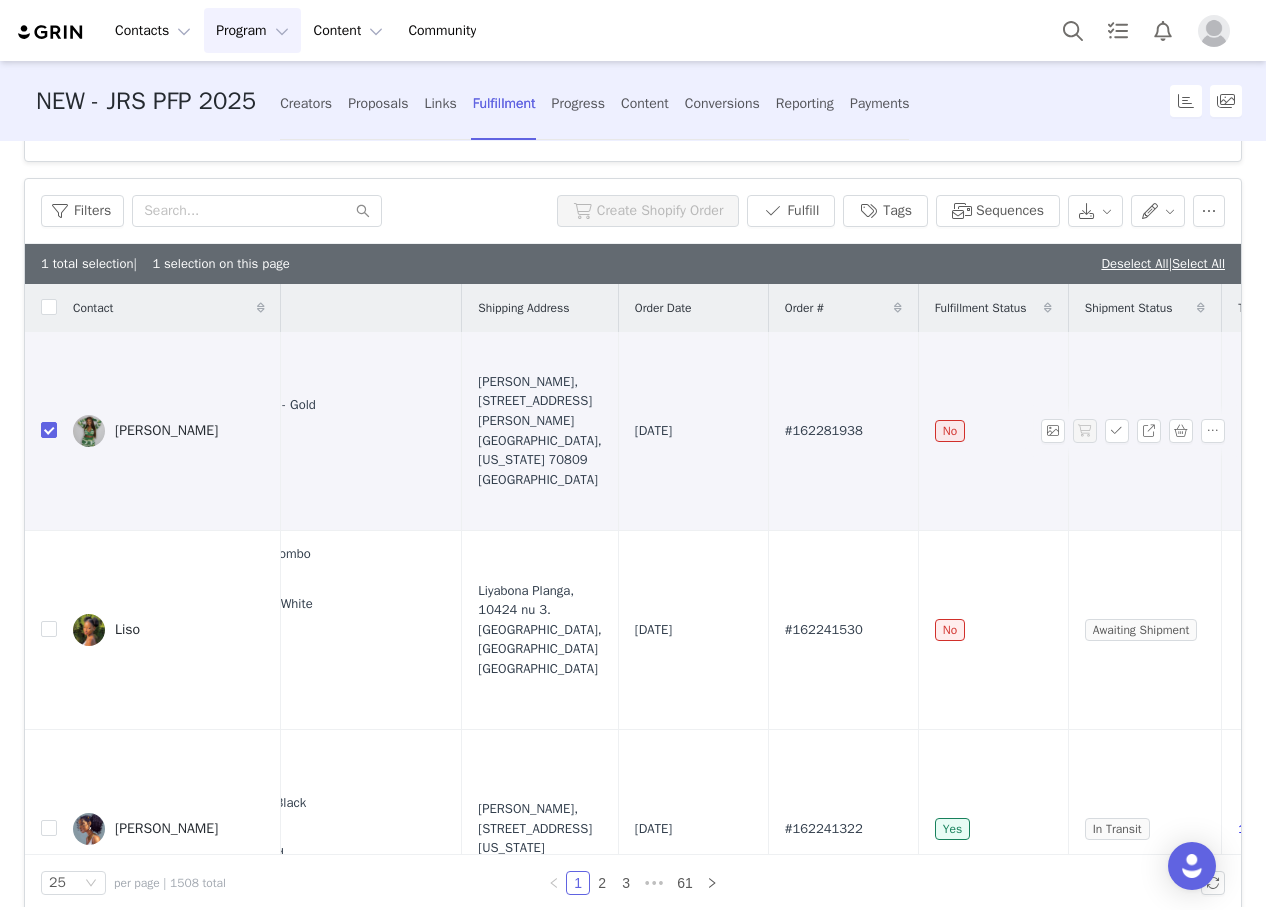 click on "#162281938" at bounding box center (824, 431) 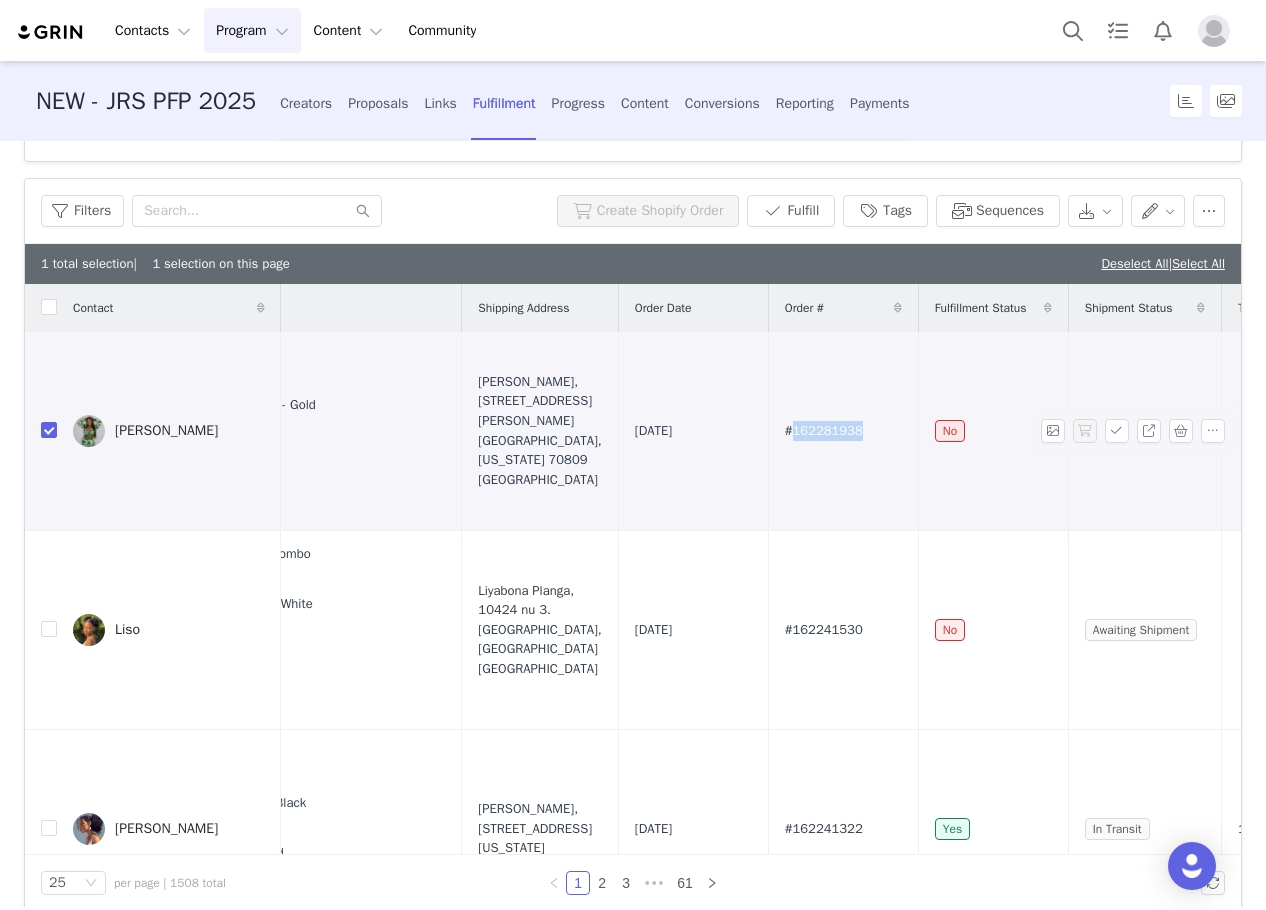 click on "#162281938" at bounding box center [824, 431] 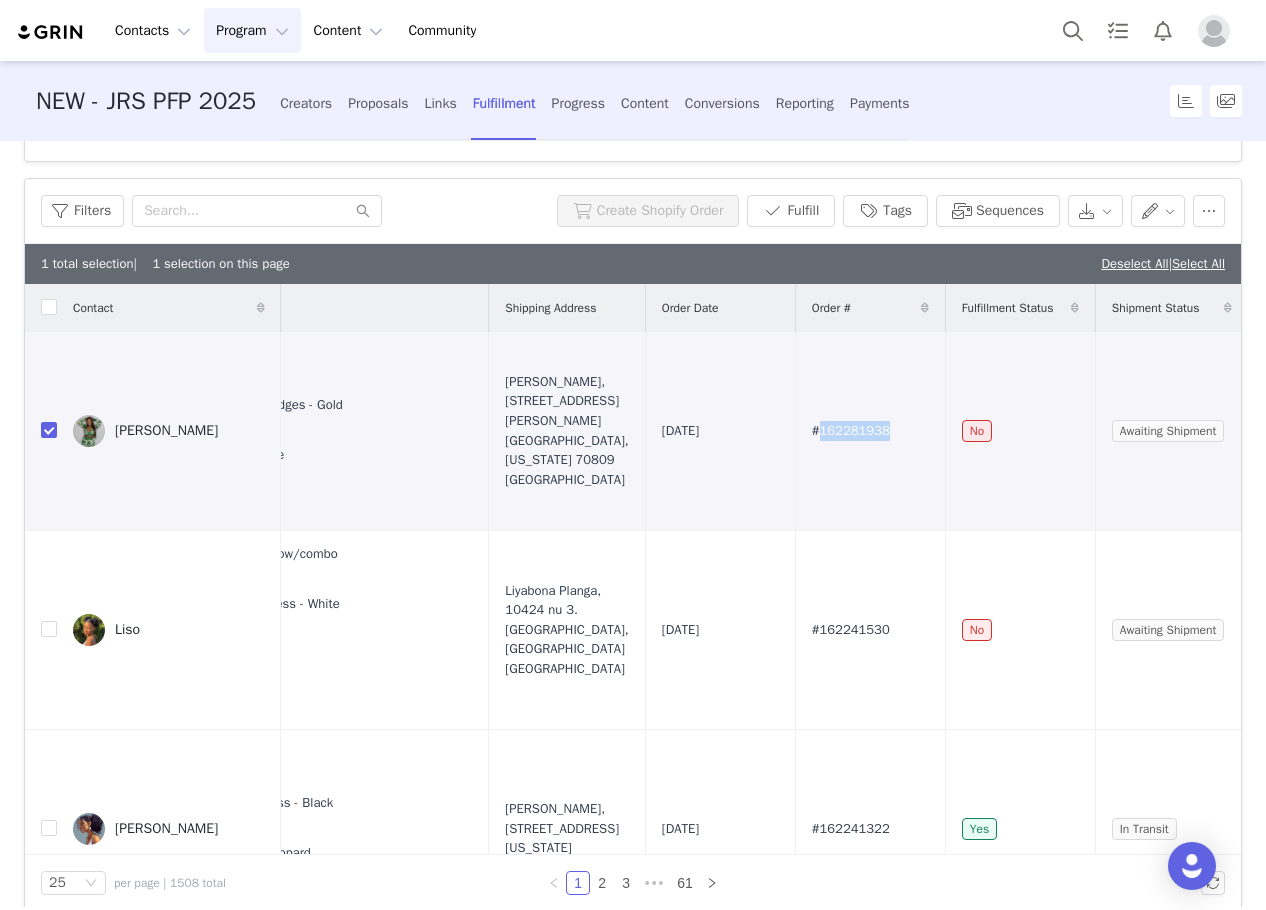 scroll, scrollTop: 0, scrollLeft: 547, axis: horizontal 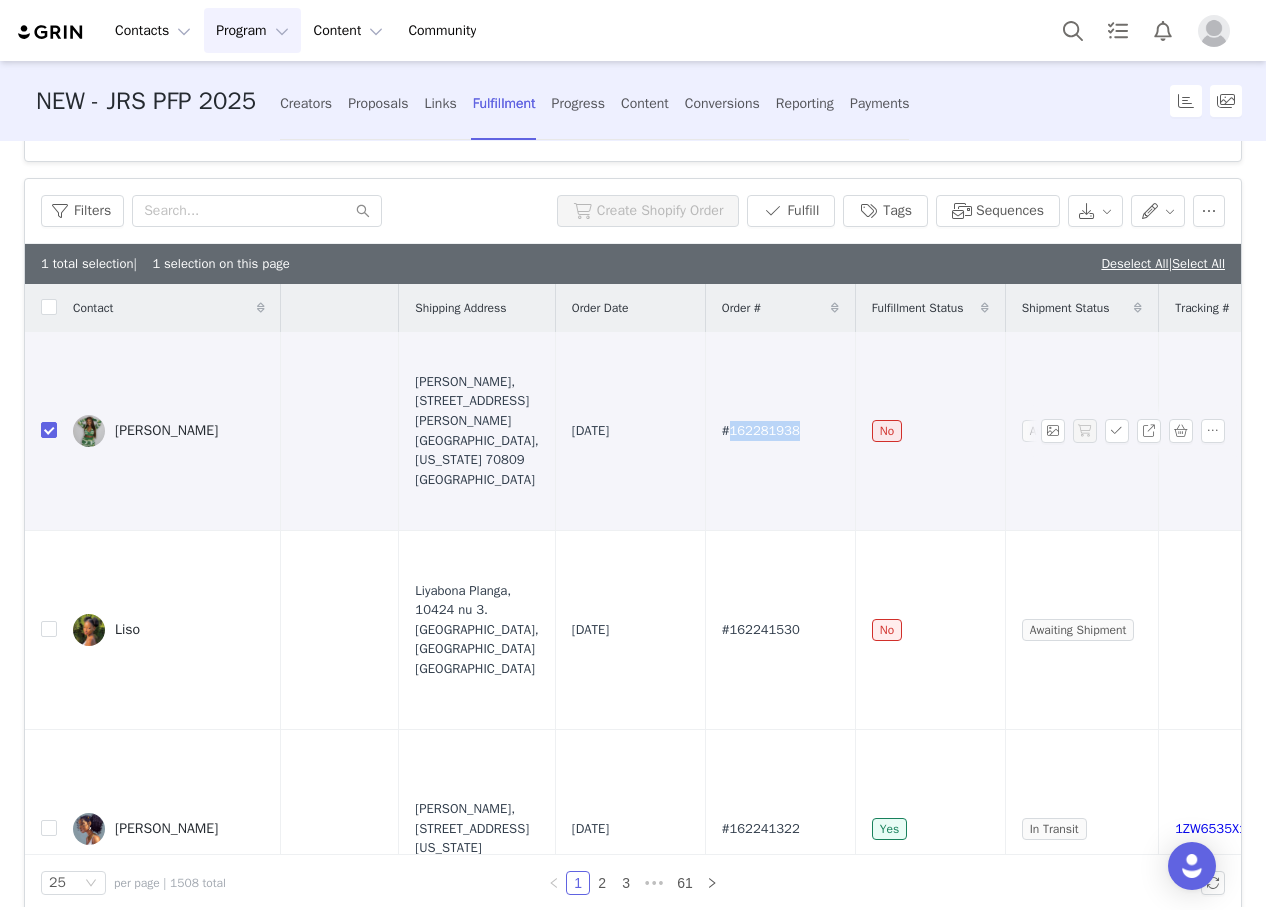 copy on "162281938" 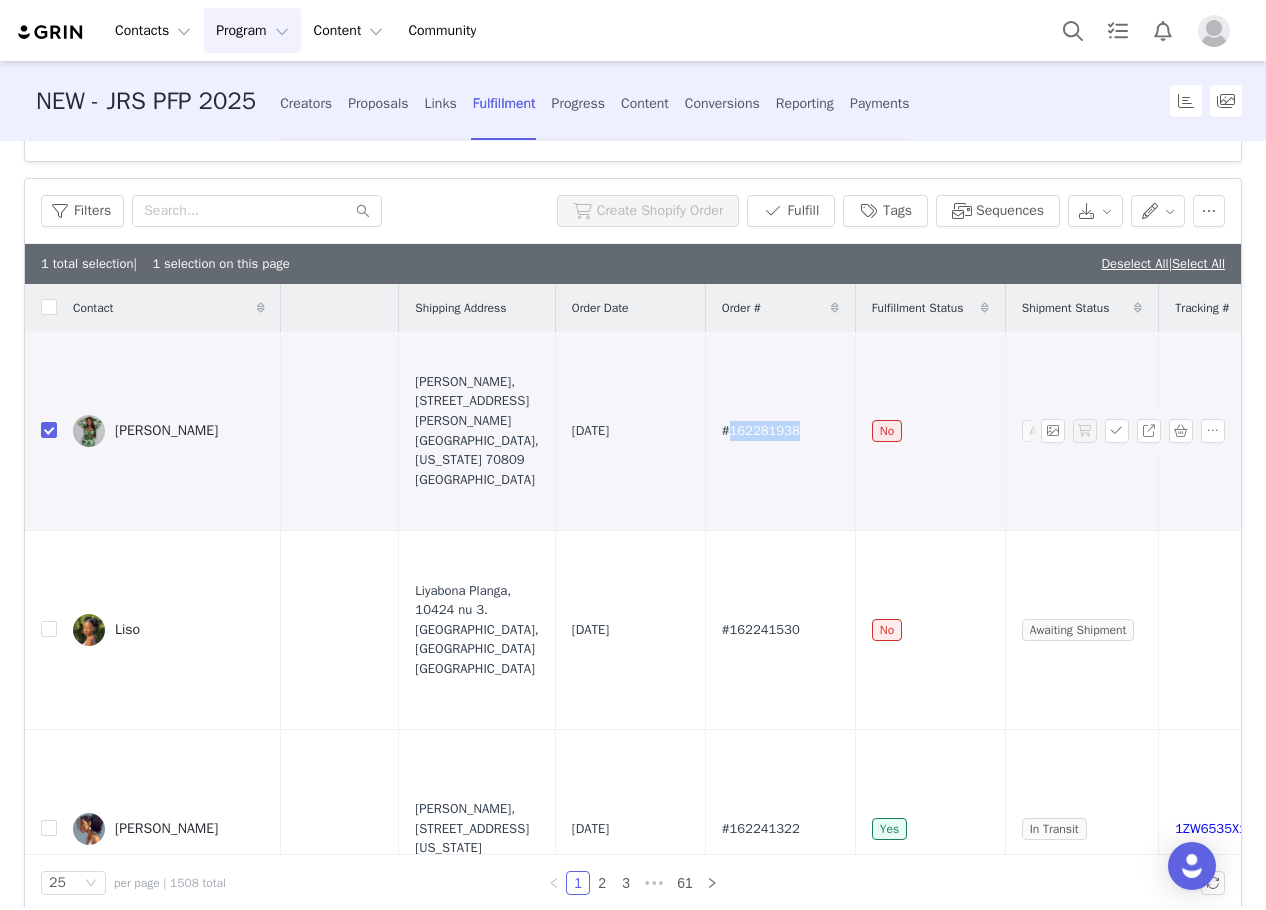 click on "#162281938" at bounding box center [780, 431] 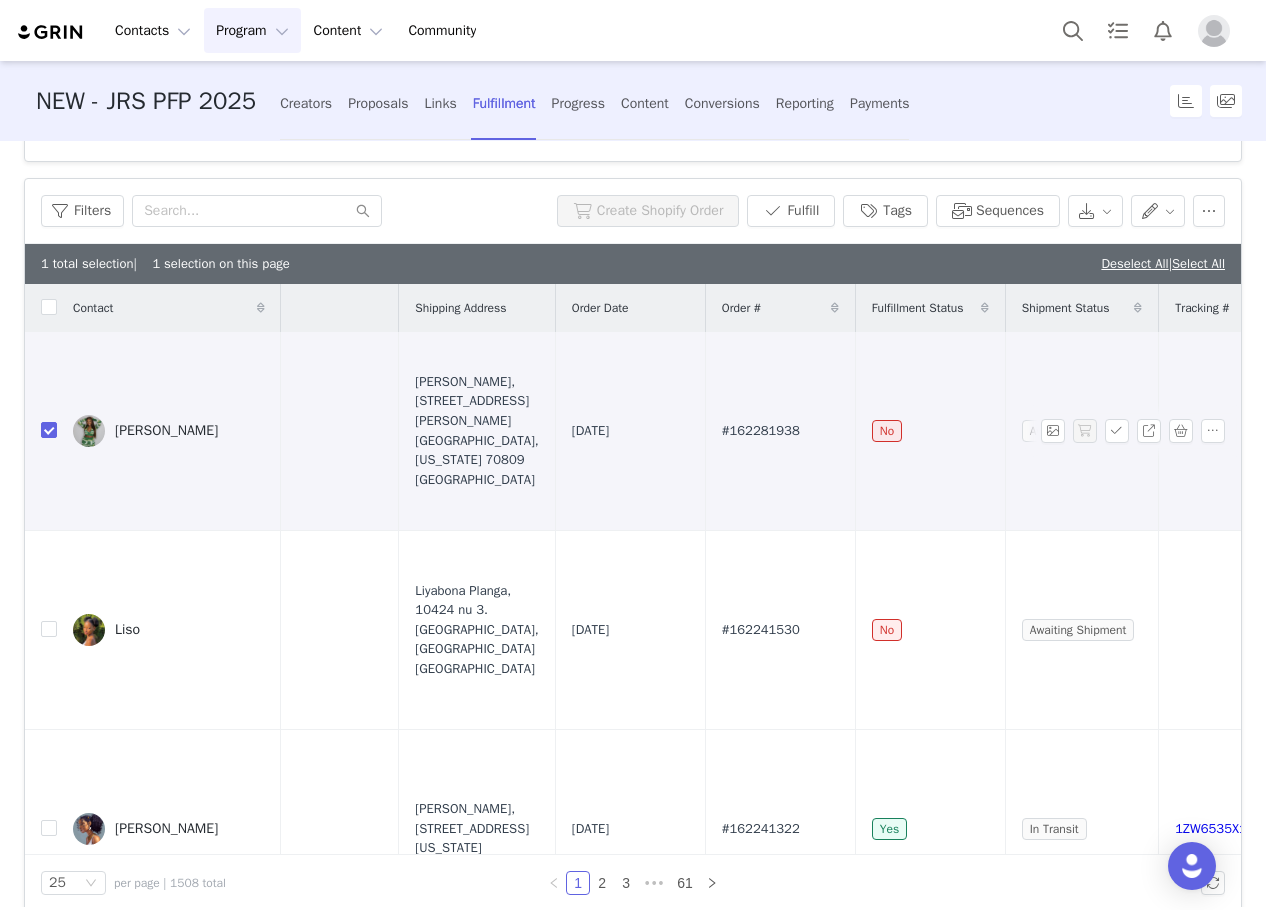 click on "Stephanie Thomas" at bounding box center [169, 431] 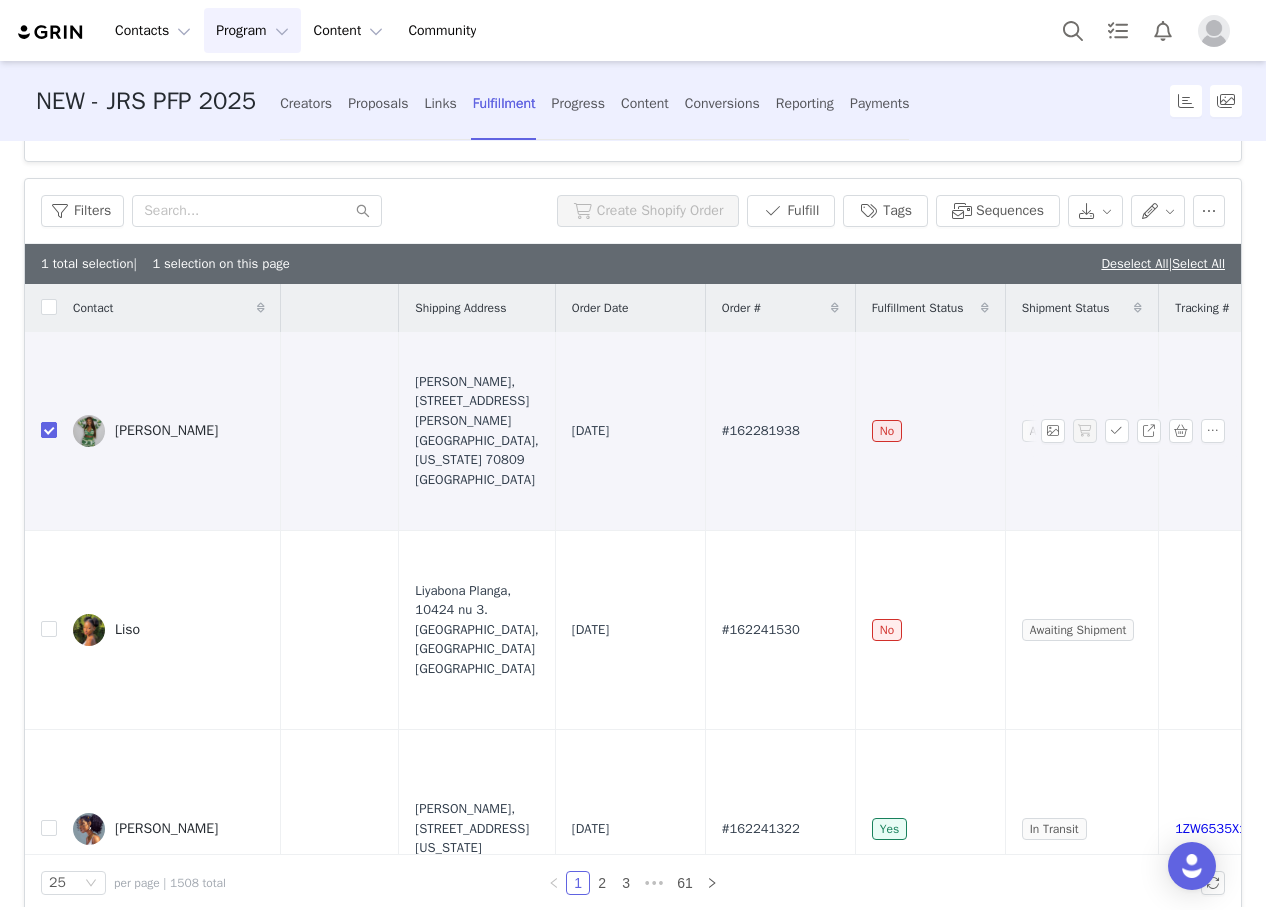 drag, startPoint x: 52, startPoint y: 434, endPoint x: 350, endPoint y: 358, distance: 307.5386 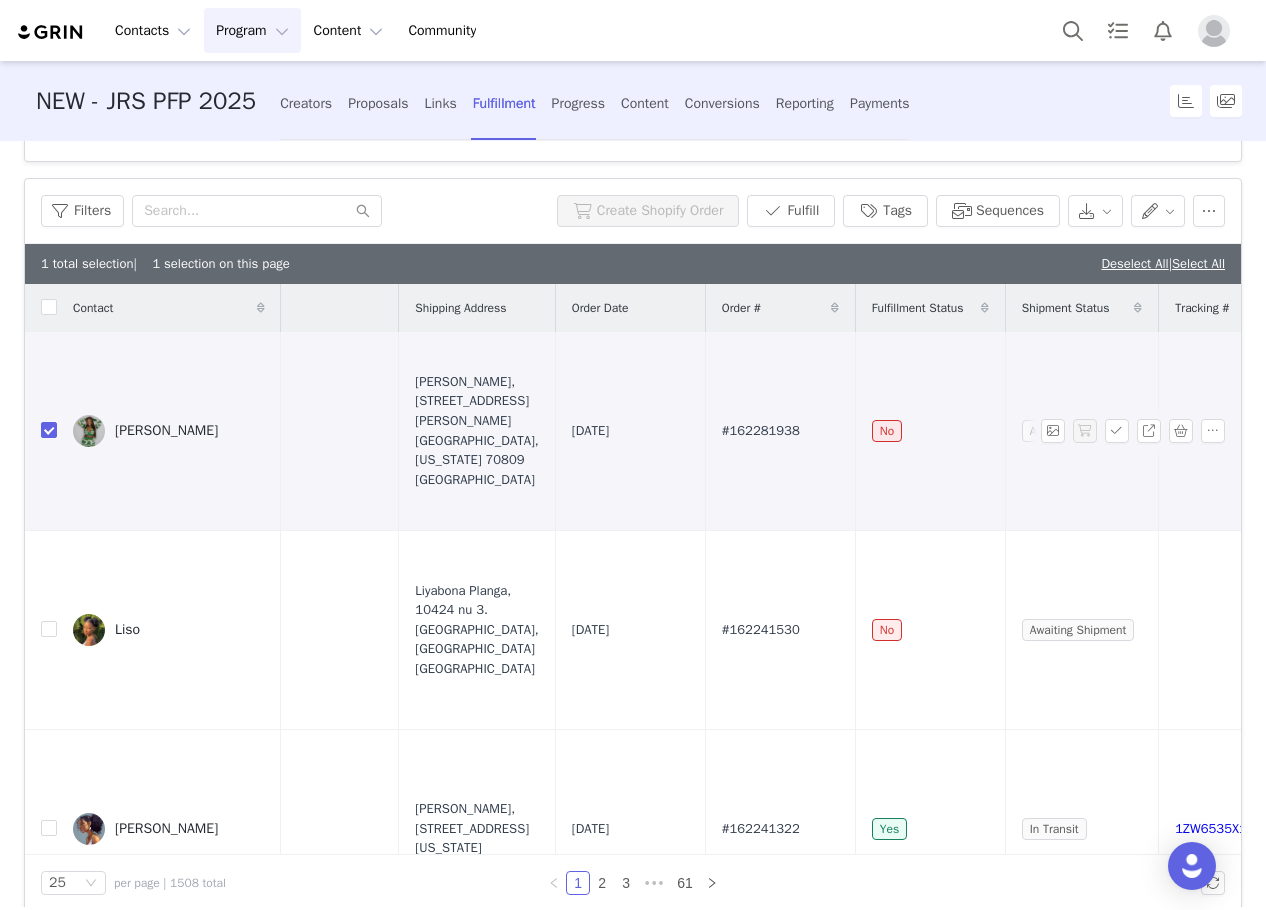 click at bounding box center [49, 430] 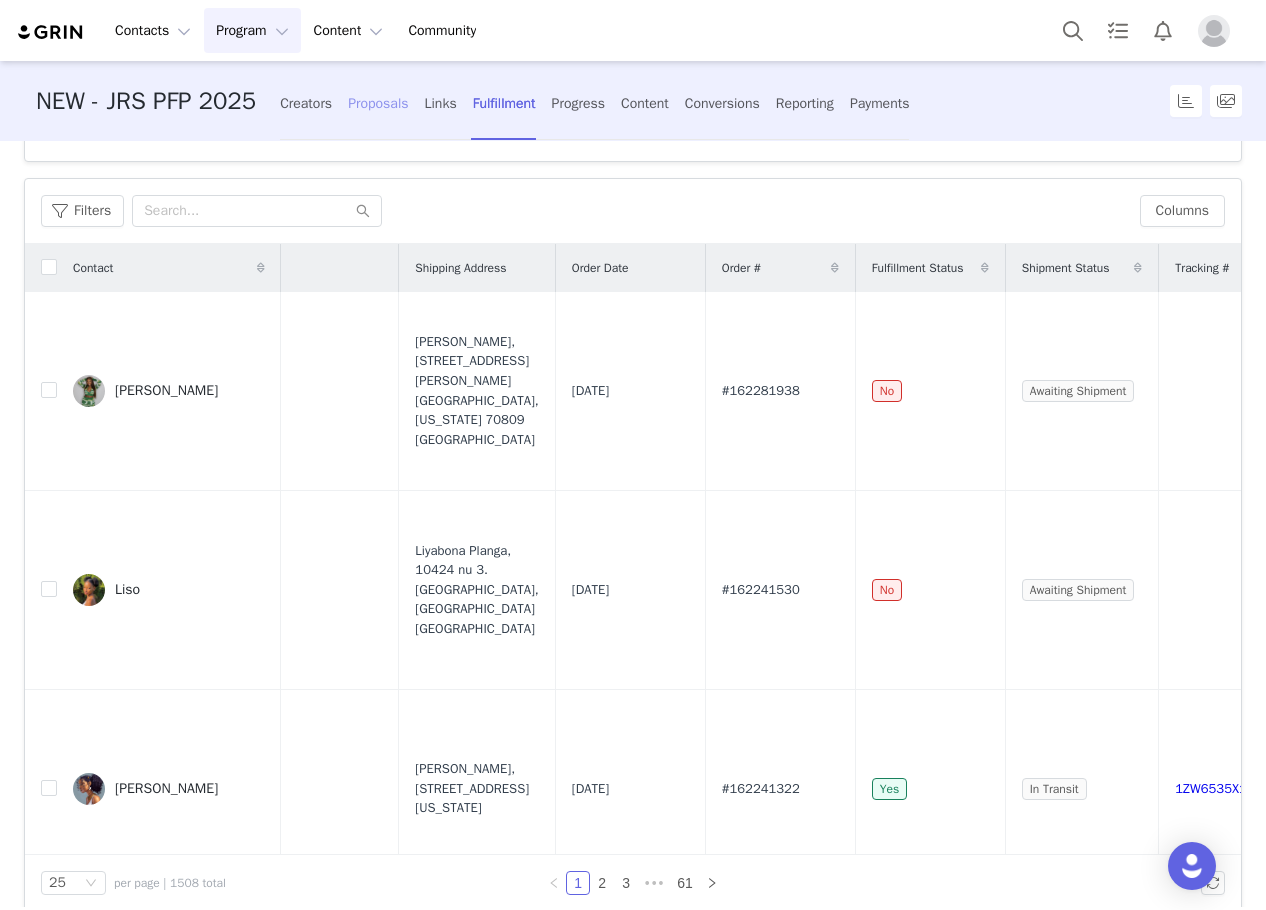 click on "Proposals" at bounding box center (378, 103) 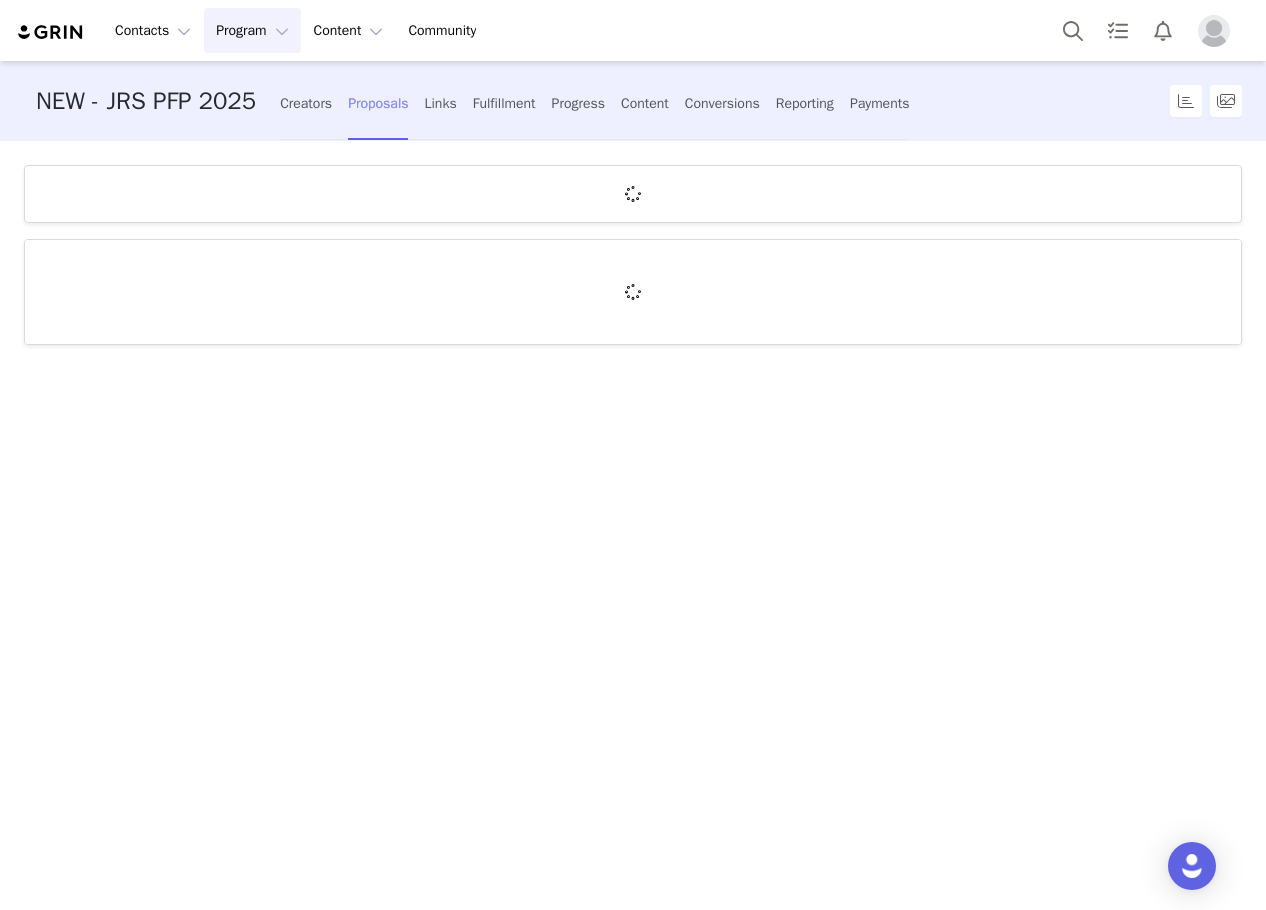 scroll, scrollTop: 0, scrollLeft: 0, axis: both 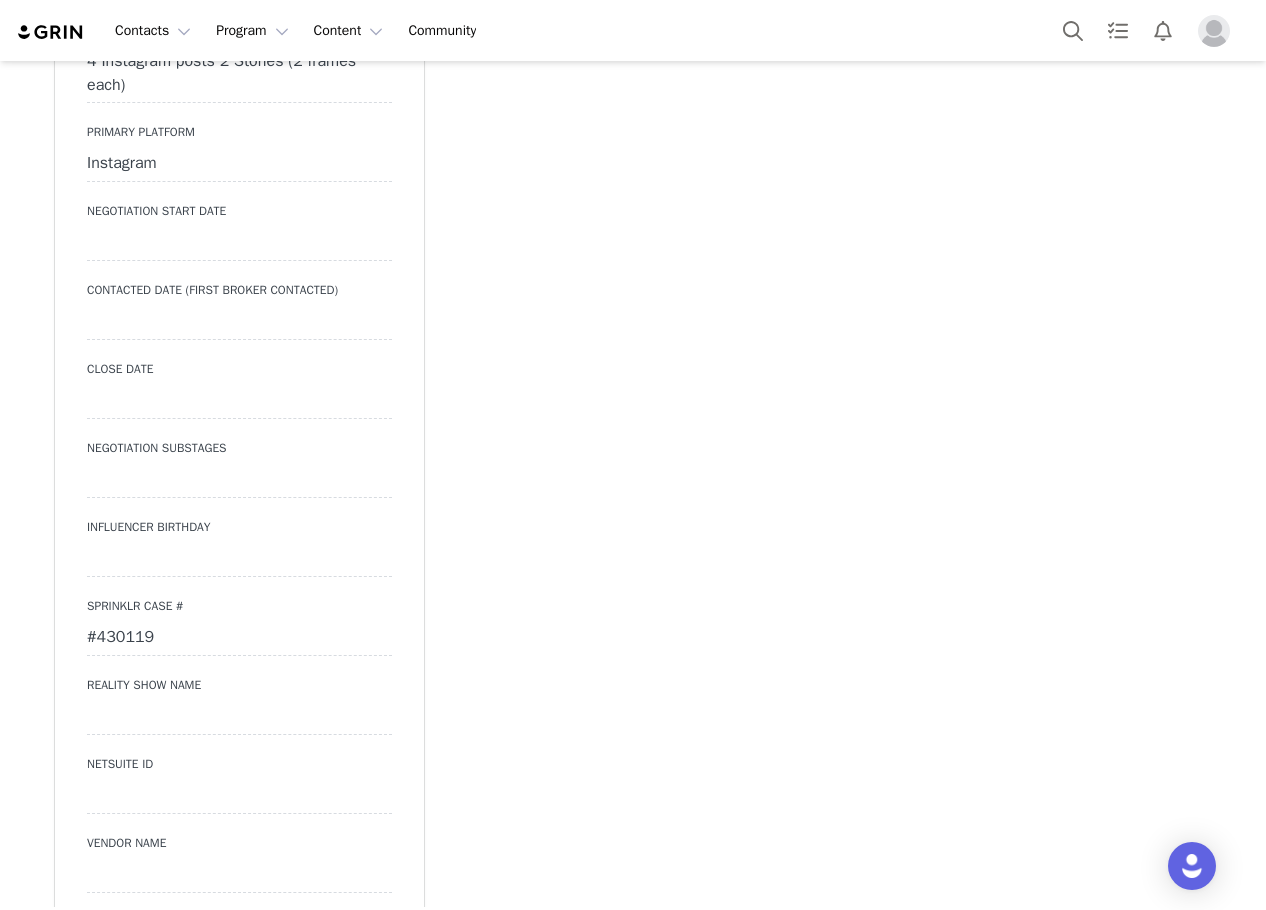 click on "#430119" at bounding box center (239, 638) 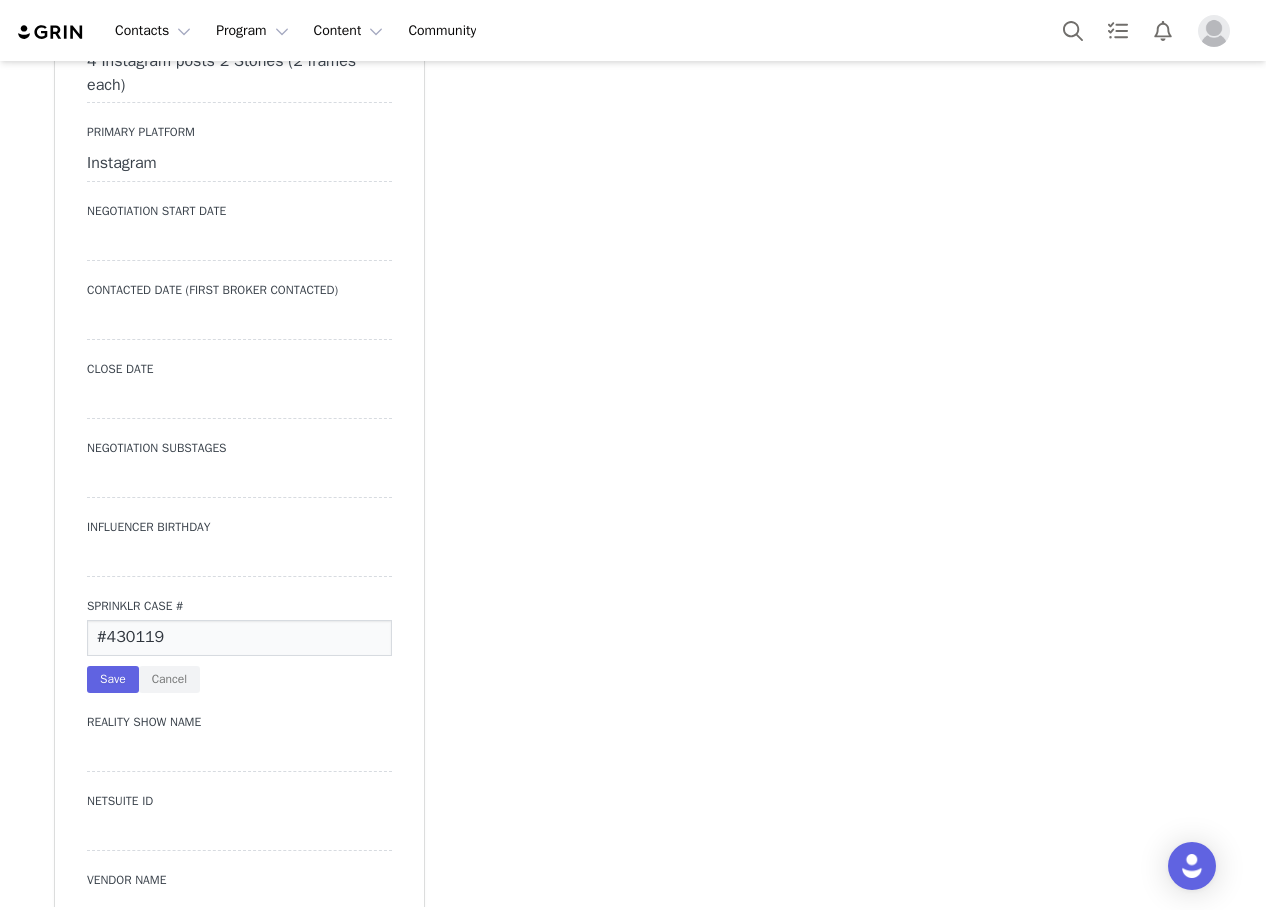 click on "#430119" at bounding box center [239, 638] 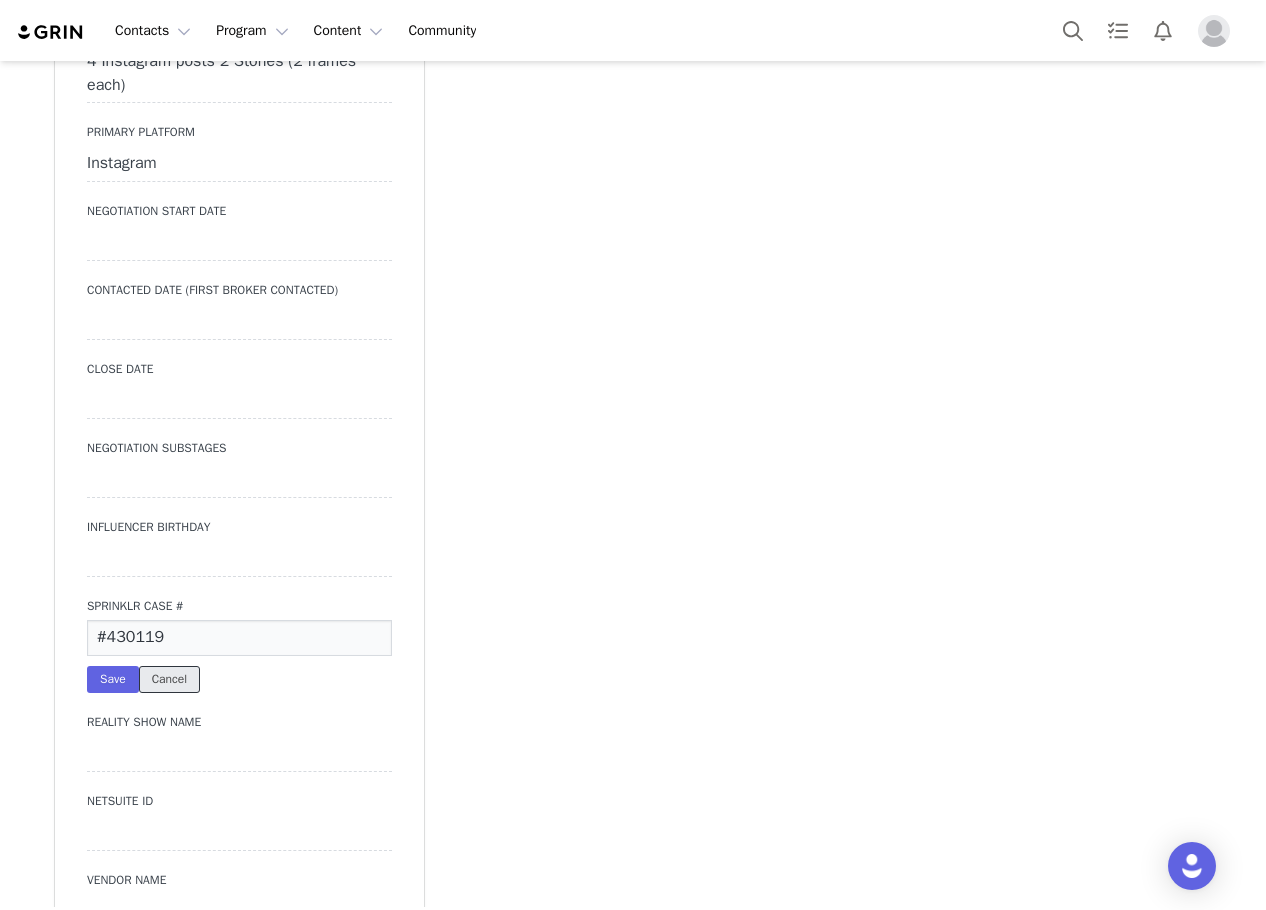 click on "Cancel" at bounding box center (169, 679) 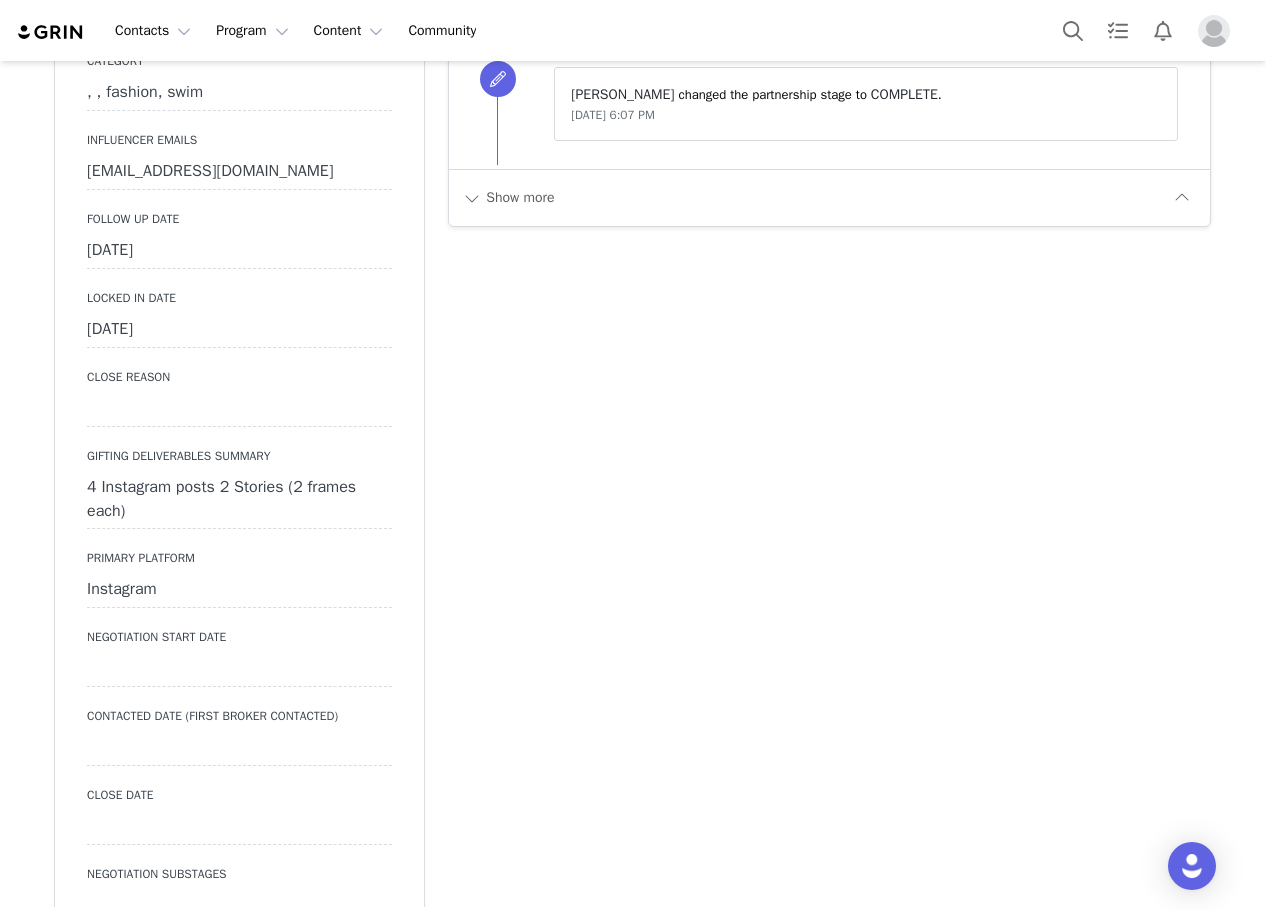 scroll, scrollTop: 2100, scrollLeft: 0, axis: vertical 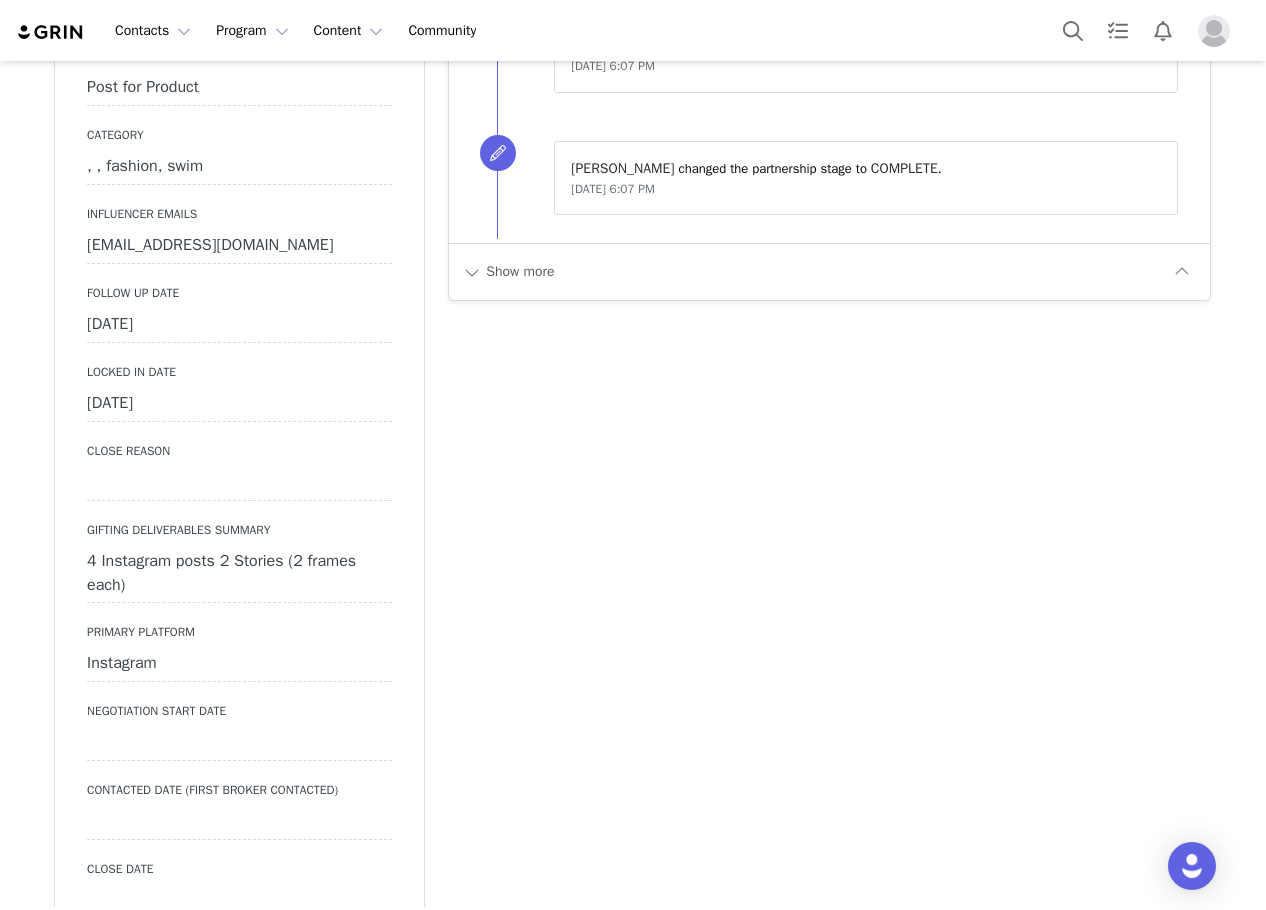 click on "[DATE]" at bounding box center [239, 325] 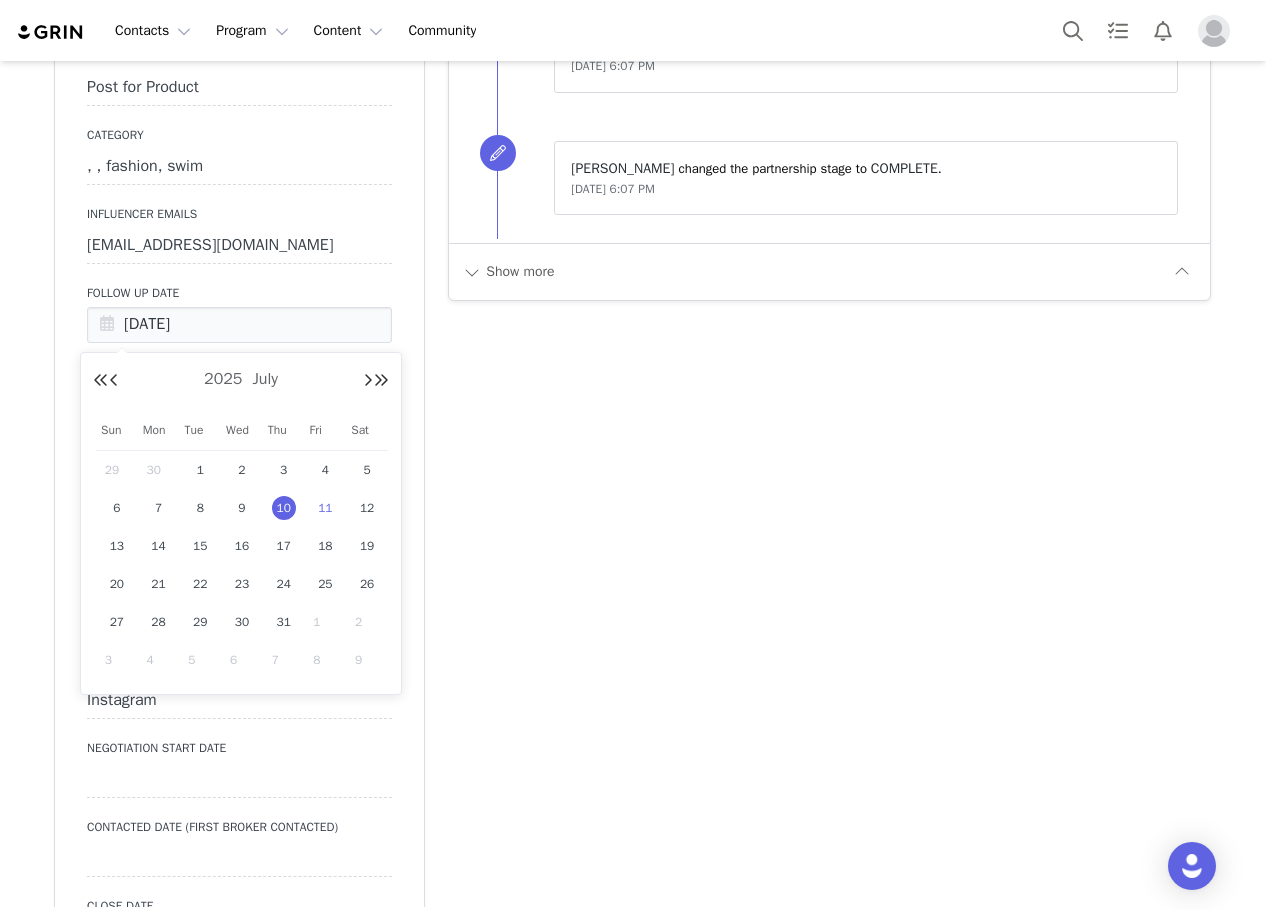 click on "11" at bounding box center [325, 508] 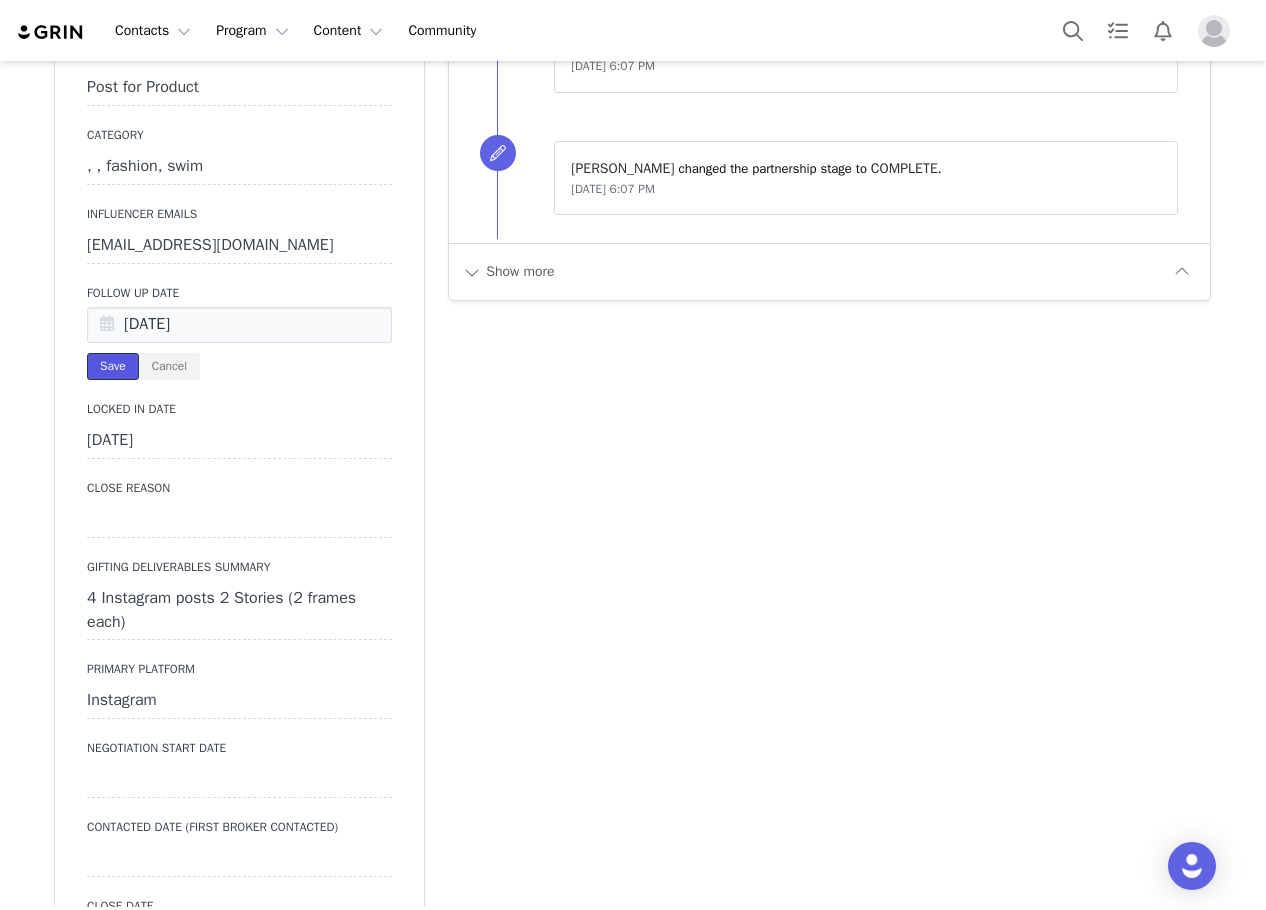 click on "Save" at bounding box center [113, 366] 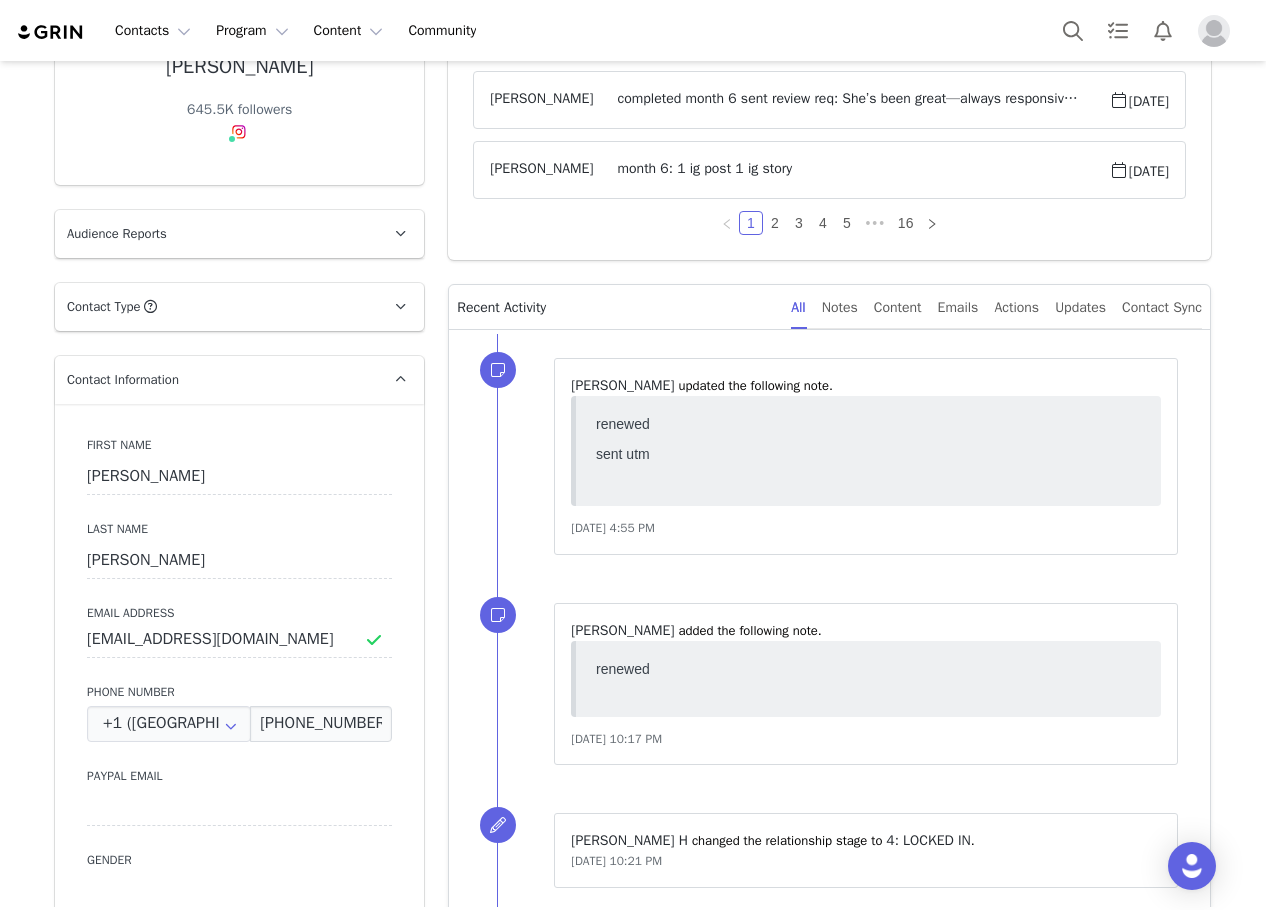scroll, scrollTop: 0, scrollLeft: 0, axis: both 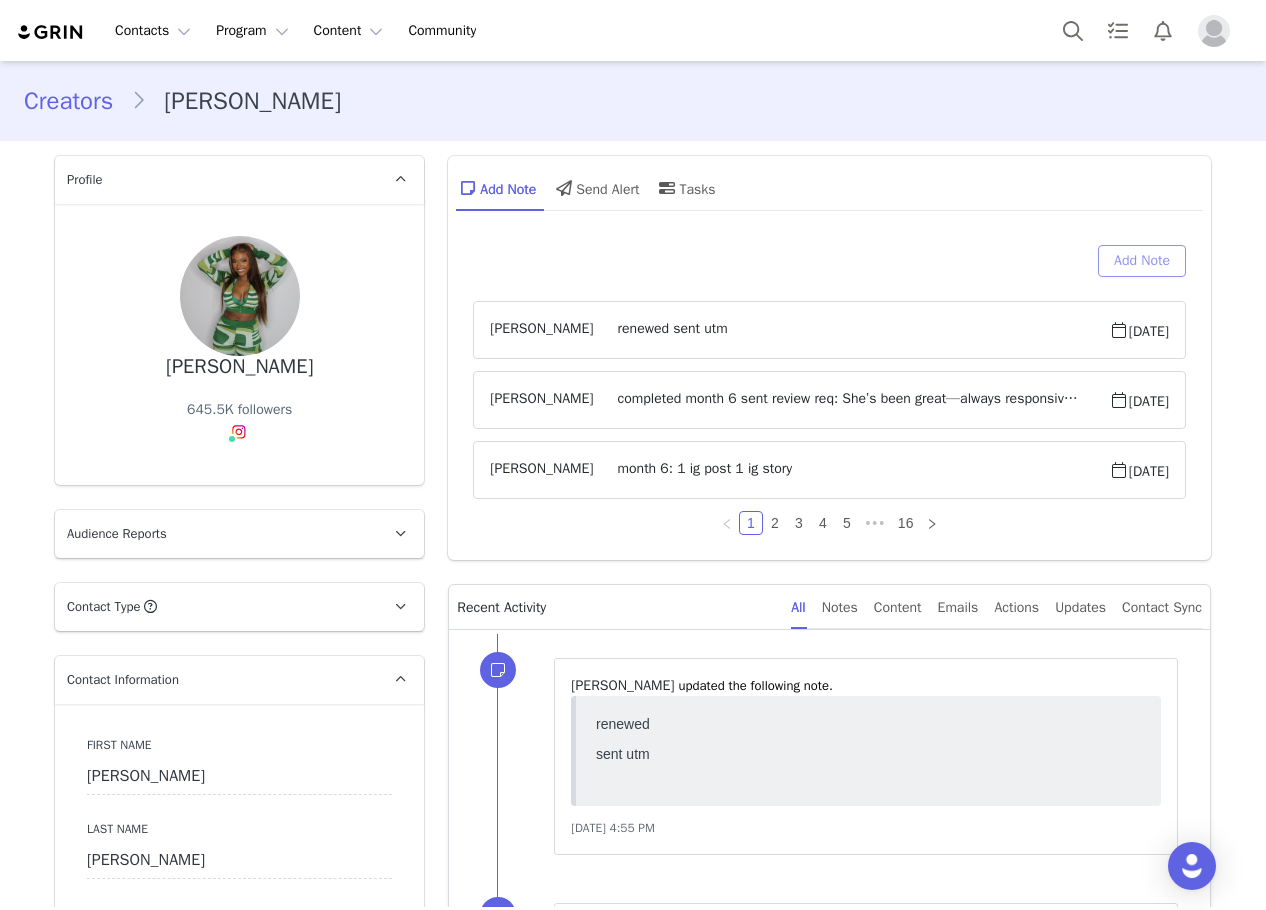 click on "Add Note" at bounding box center (1142, 261) 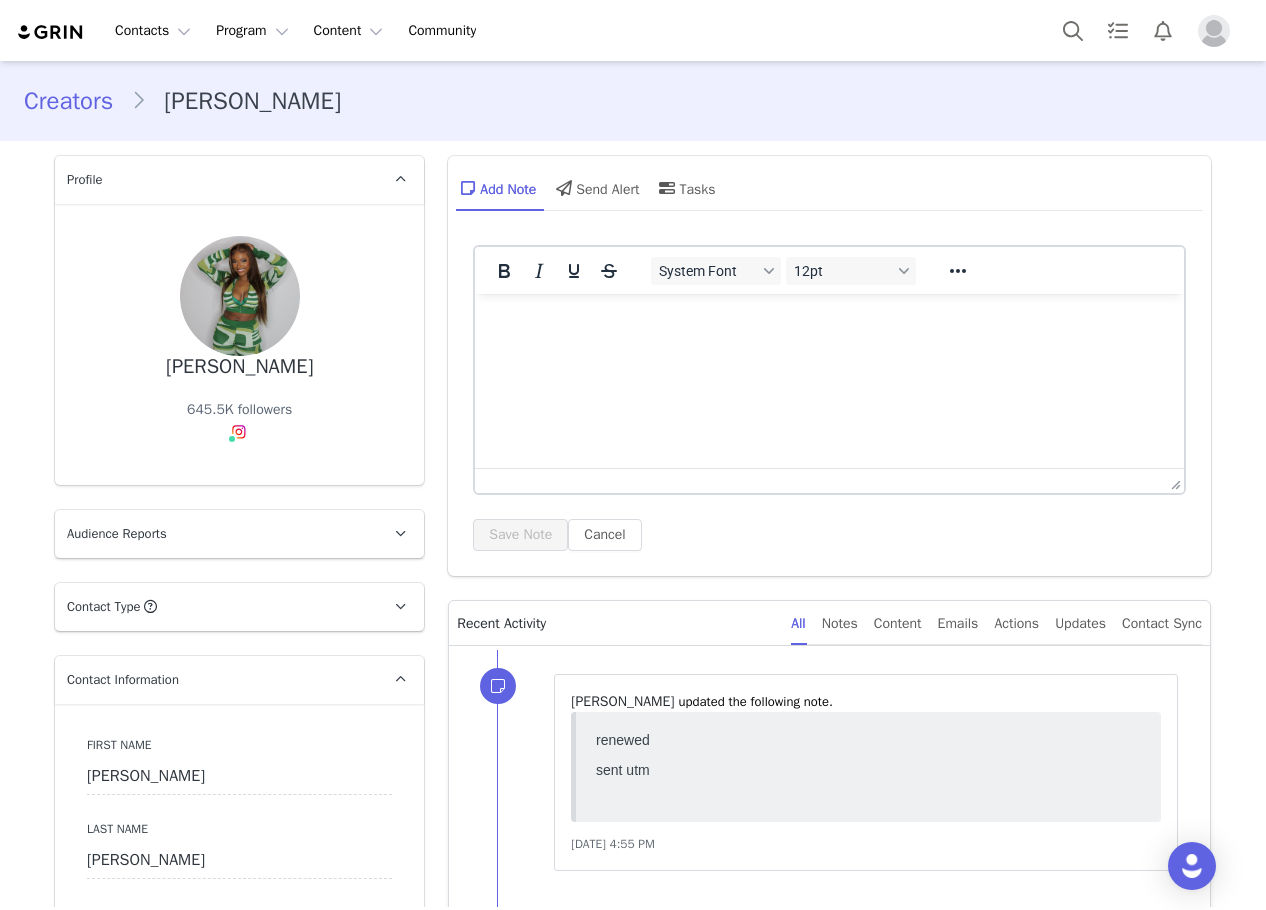 scroll, scrollTop: 0, scrollLeft: 0, axis: both 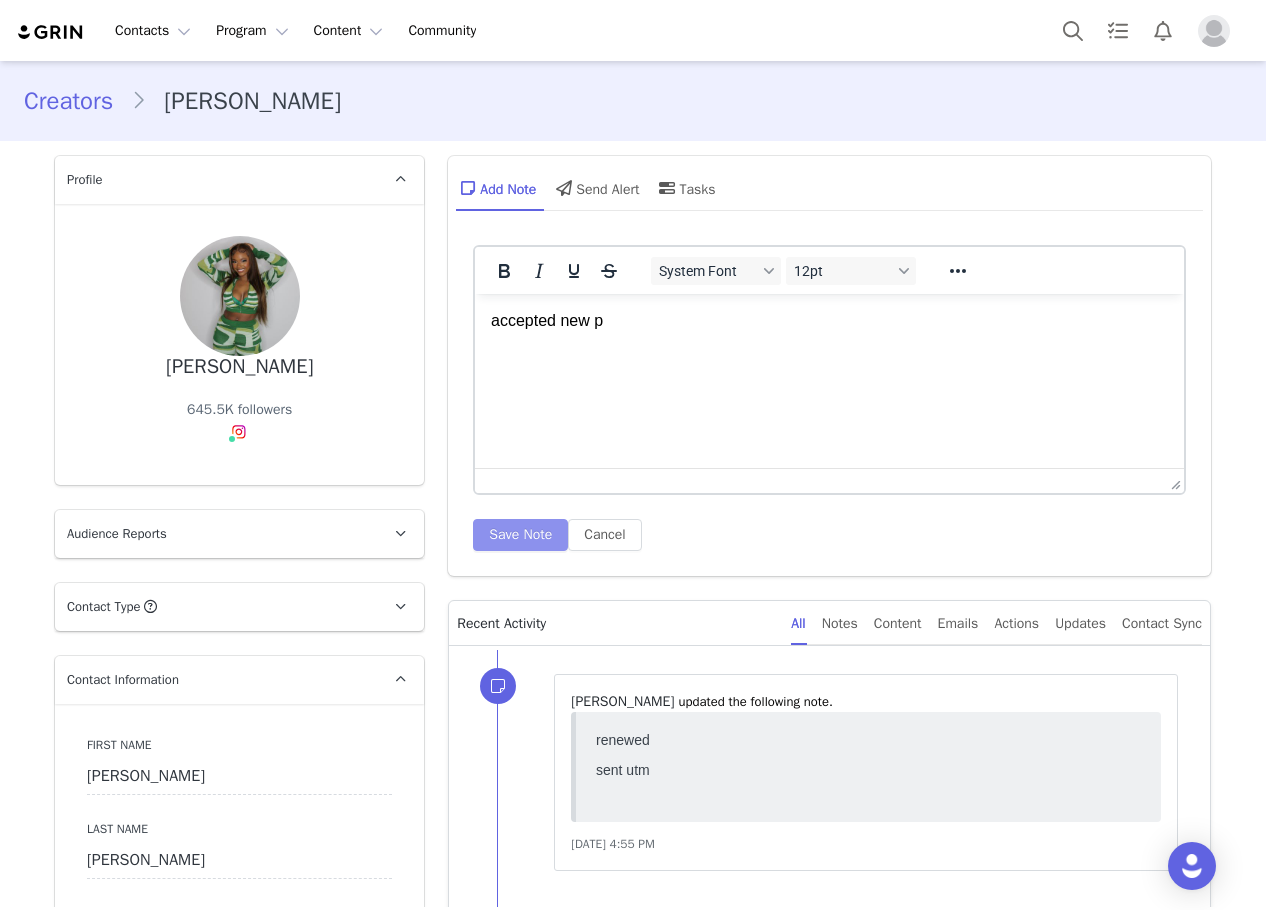 click on "Save Note" at bounding box center (520, 535) 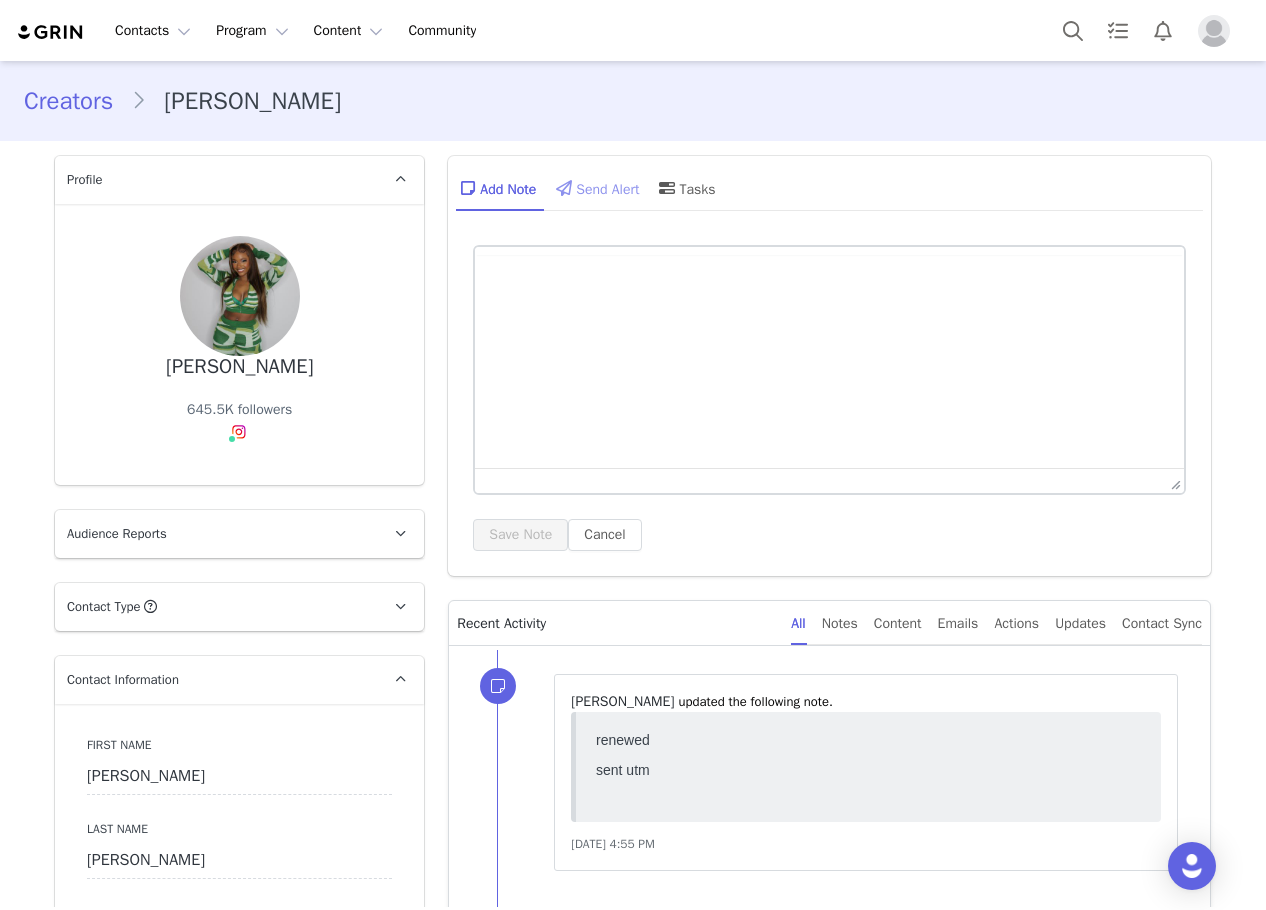 scroll, scrollTop: 0, scrollLeft: 0, axis: both 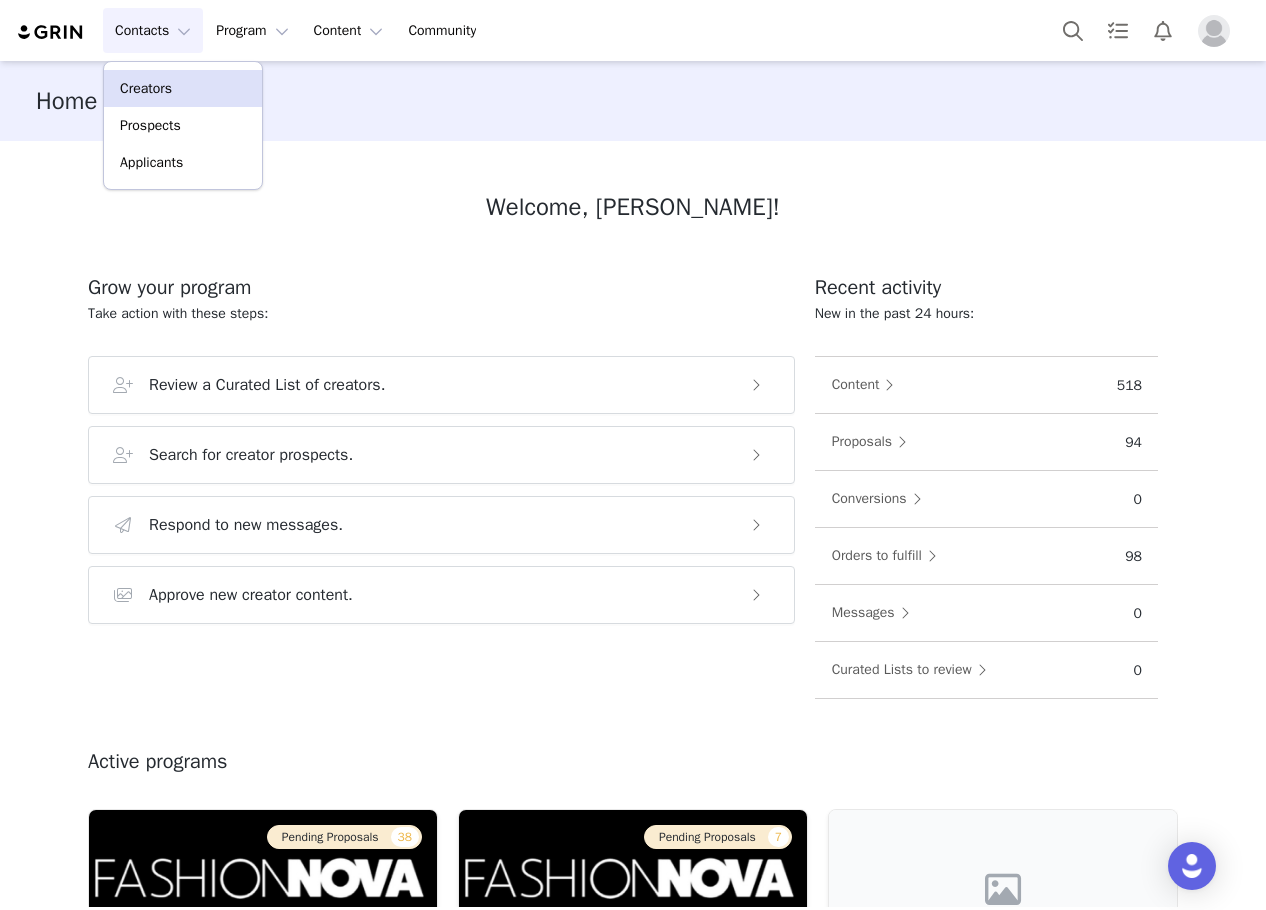 click on "Creators" at bounding box center (183, 88) 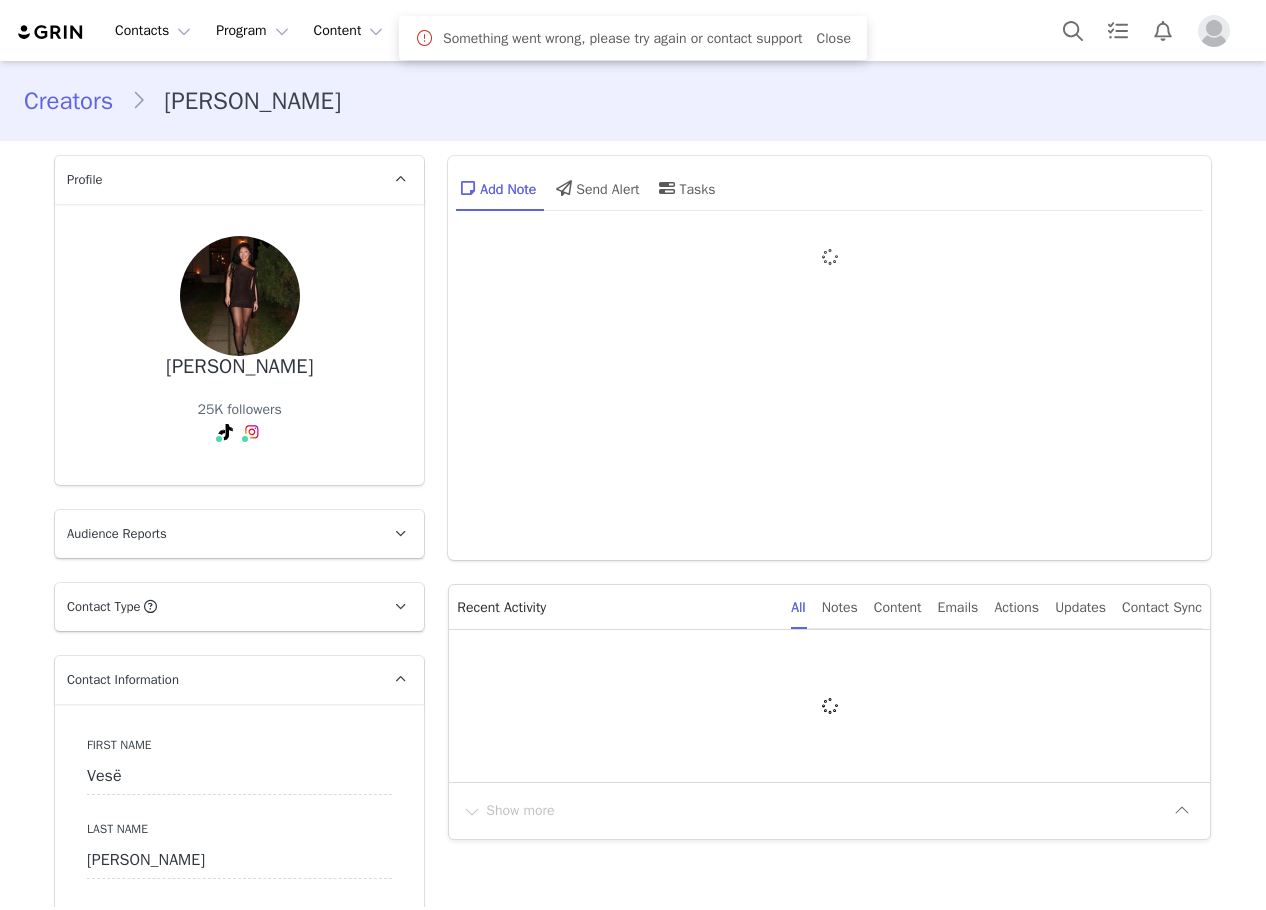 scroll, scrollTop: 0, scrollLeft: 0, axis: both 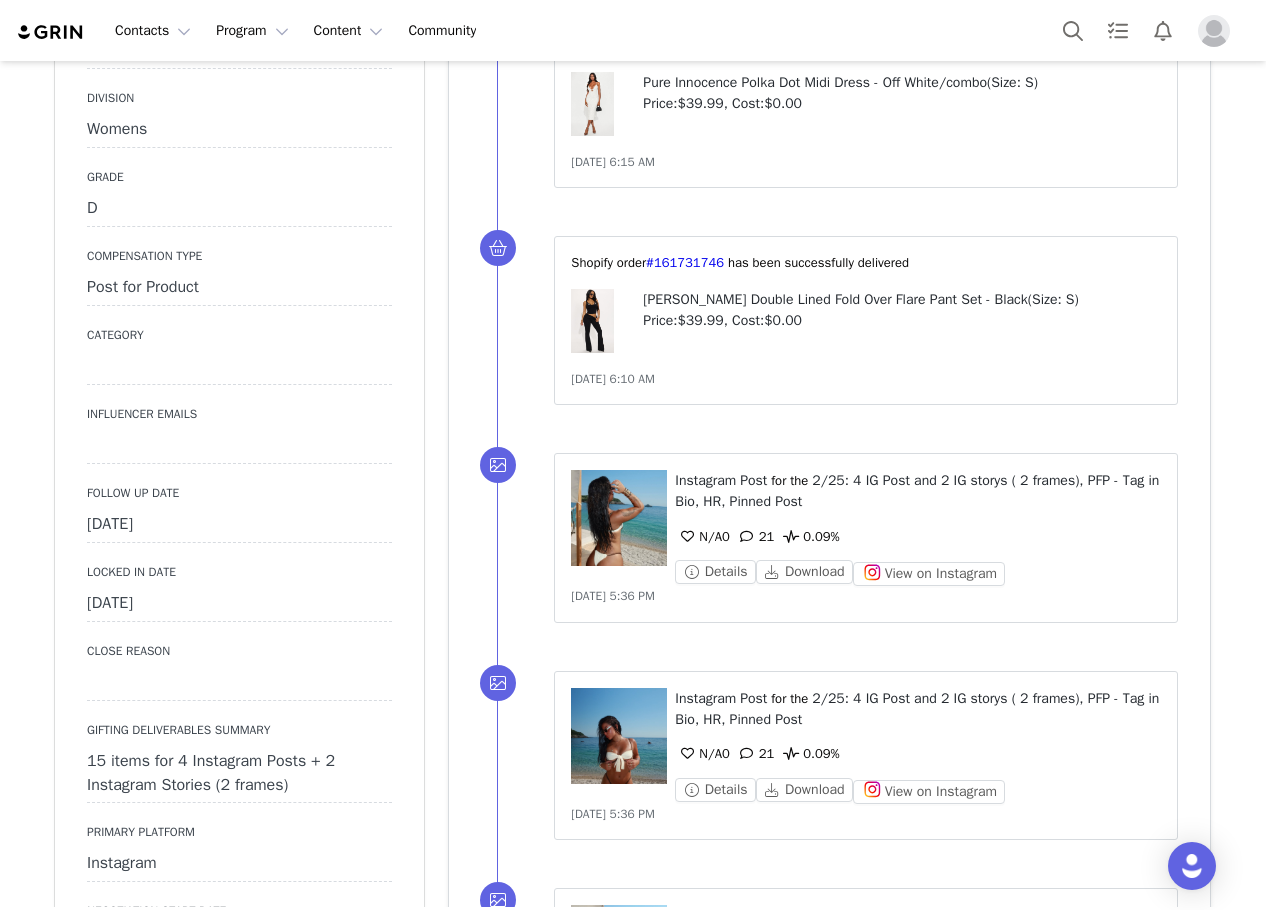 click on "July 10th, 2025" at bounding box center (239, 525) 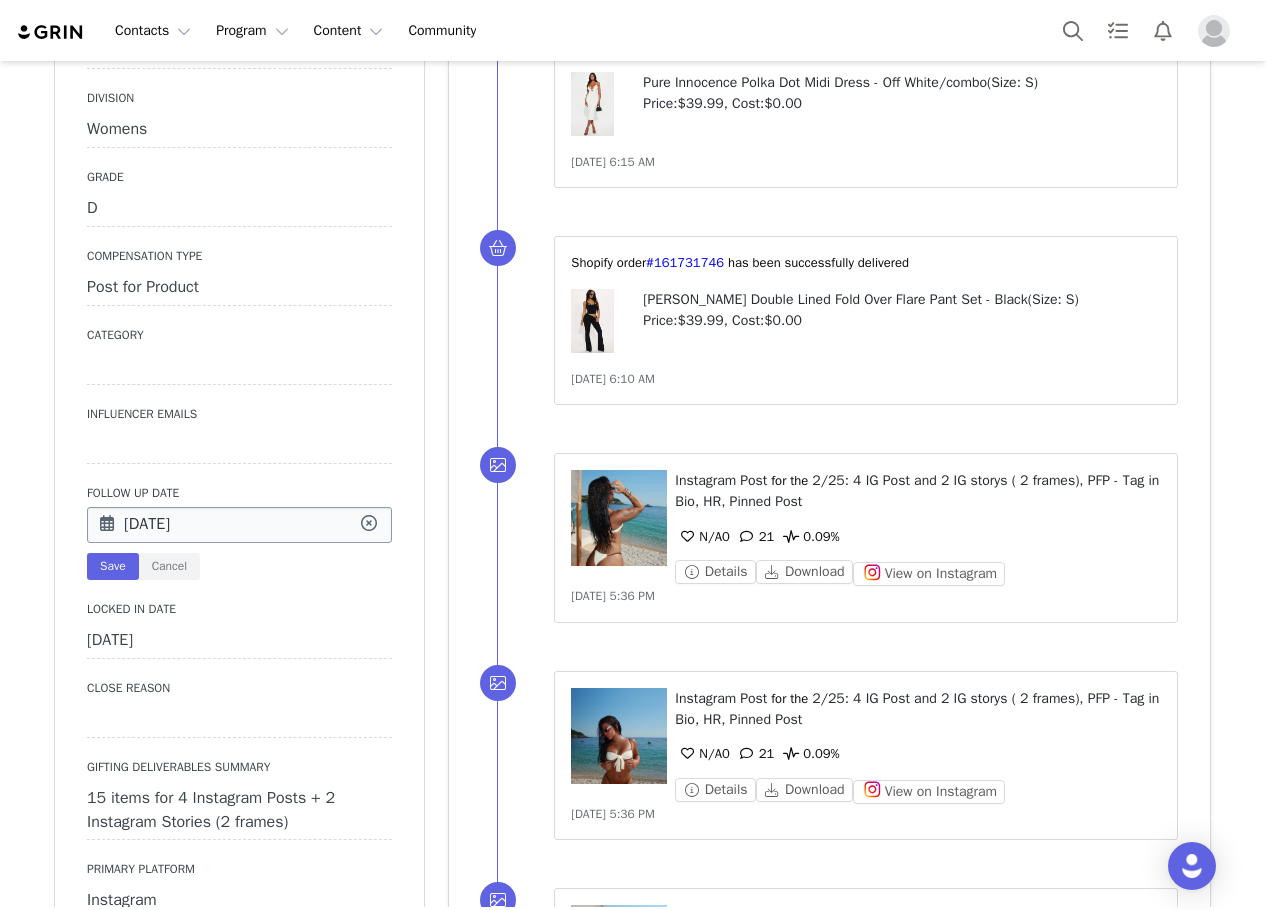 click on "Jul 10 2025" at bounding box center (239, 525) 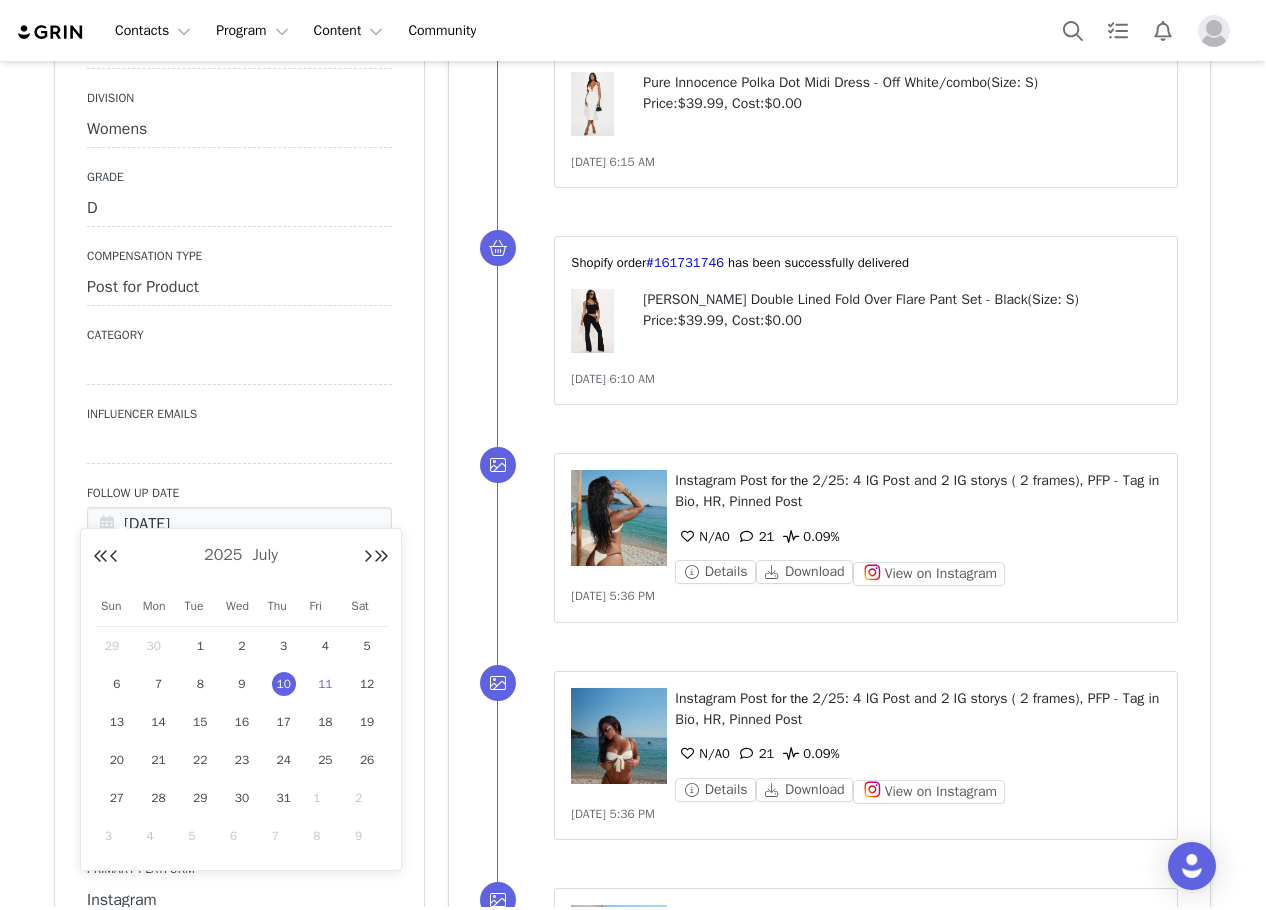 click on "11" at bounding box center [325, 684] 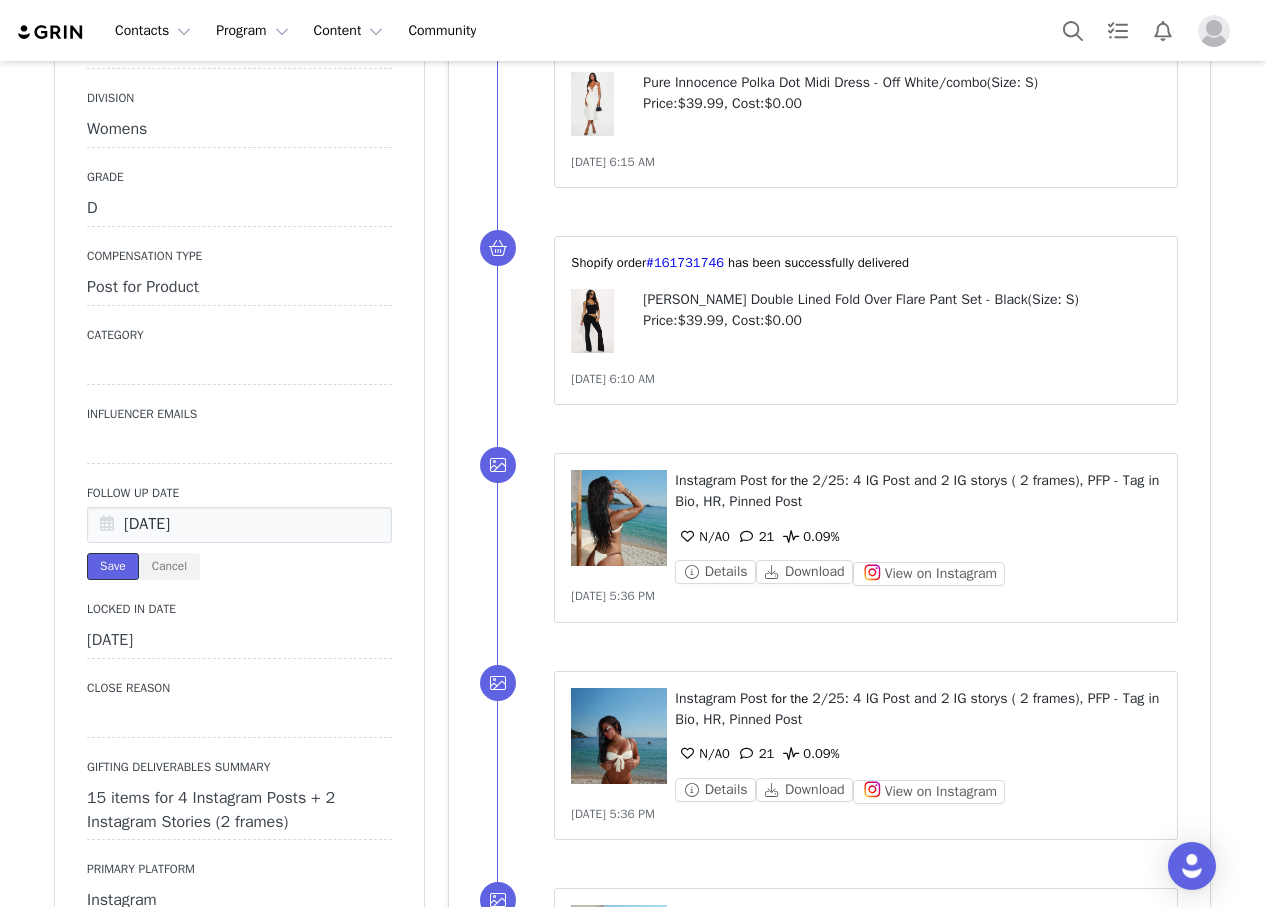 click on "Save" at bounding box center [113, 566] 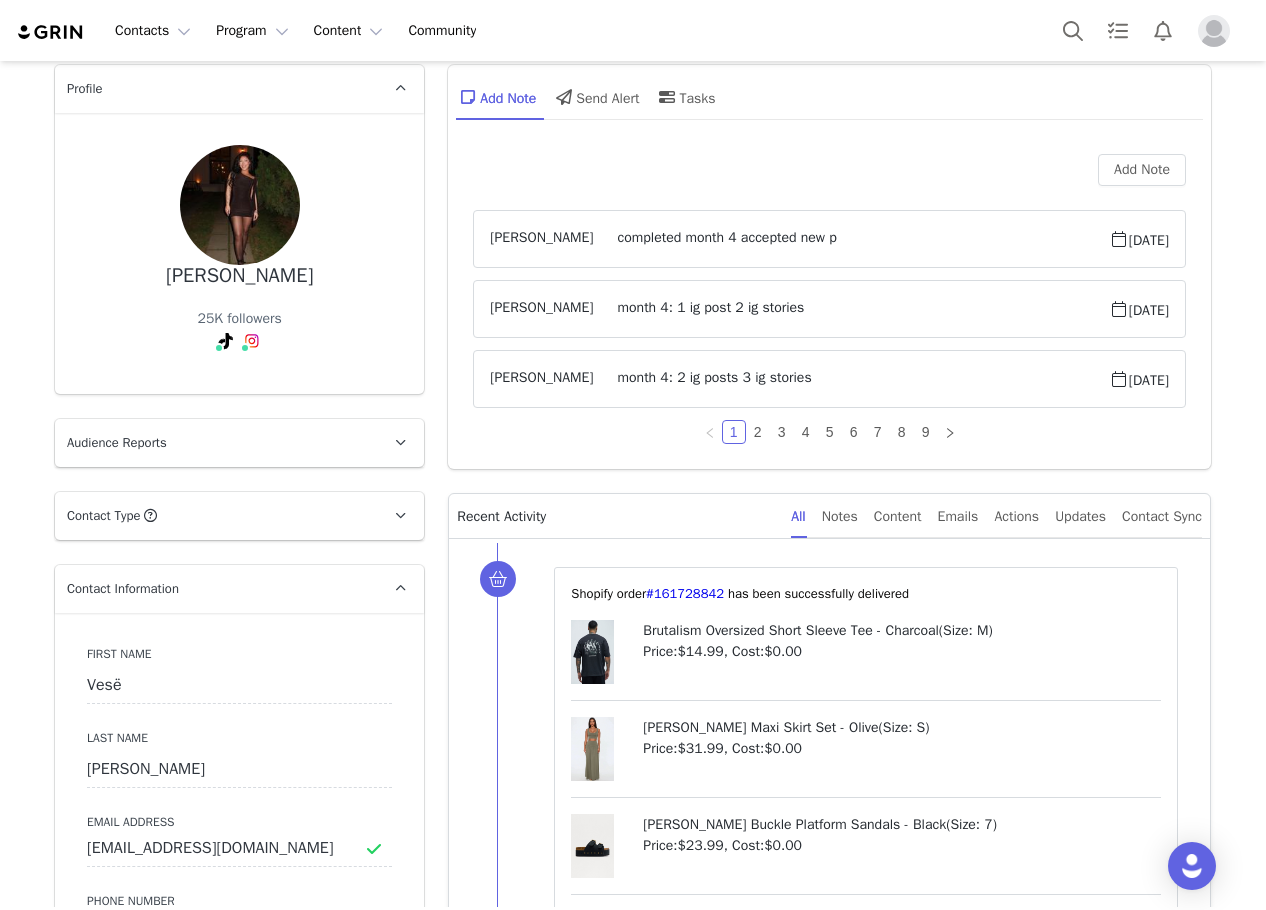 scroll, scrollTop: 0, scrollLeft: 0, axis: both 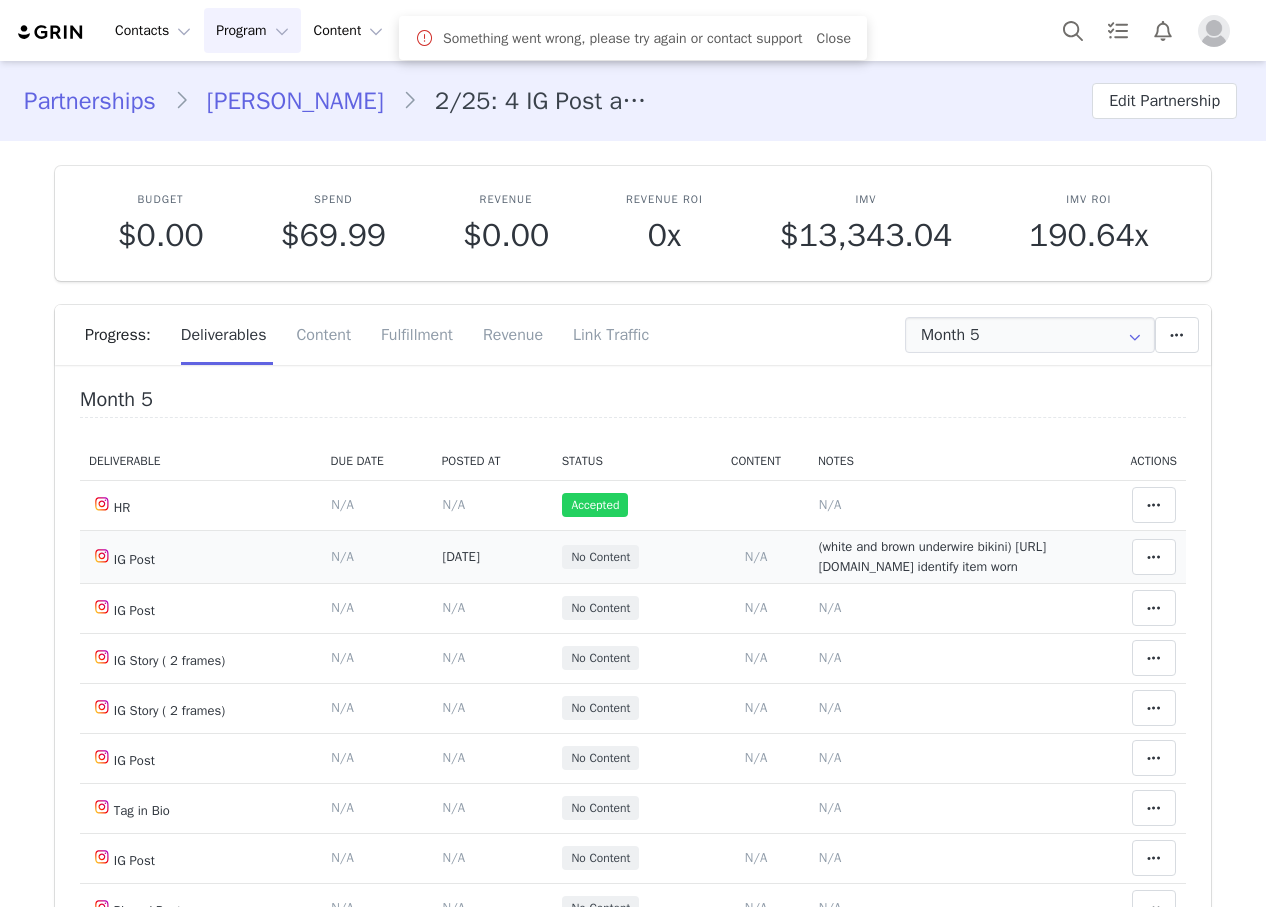 click on "(white and brown underwire bikini)
https://www.instagram.com/p/DL2v02TtxPd/?igsh=MXFwMjAxbXgxcXI0dA%3D%3D
identify item worn" at bounding box center (932, 556) 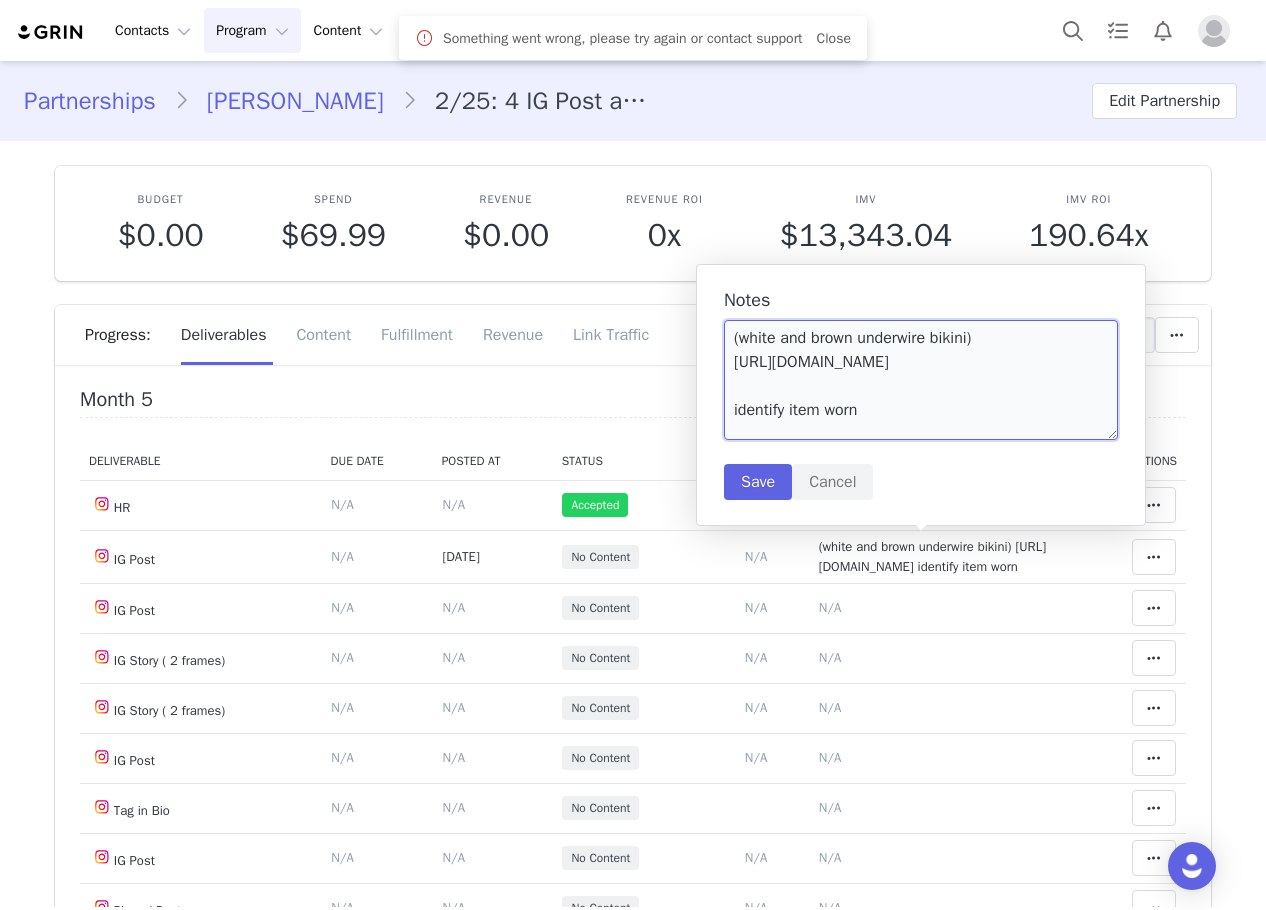 click on "(white and brown underwire bikini)
https://www.instagram.com/p/DL2v02TtxPd/?igsh=MXFwMjAxbXgxcXI0dA%3D%3D
identify item worn" at bounding box center [921, 380] 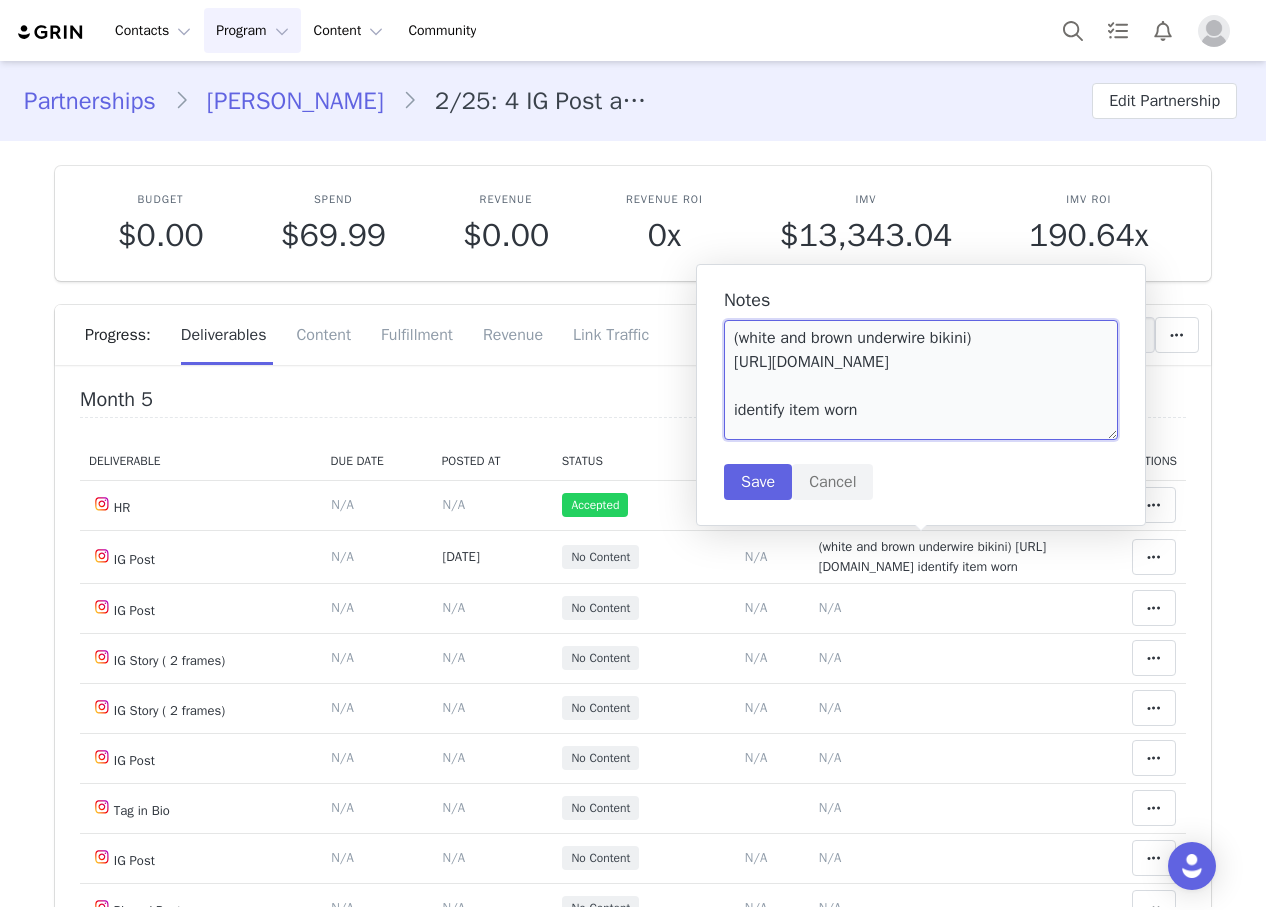 click on "(white and brown underwire bikini)
https://www.instagram.com/p/DL2v02TtxPd/?igsh=MXFwMjAxbXgxcXI0dA%3D%3D
identify item worn" at bounding box center (921, 380) 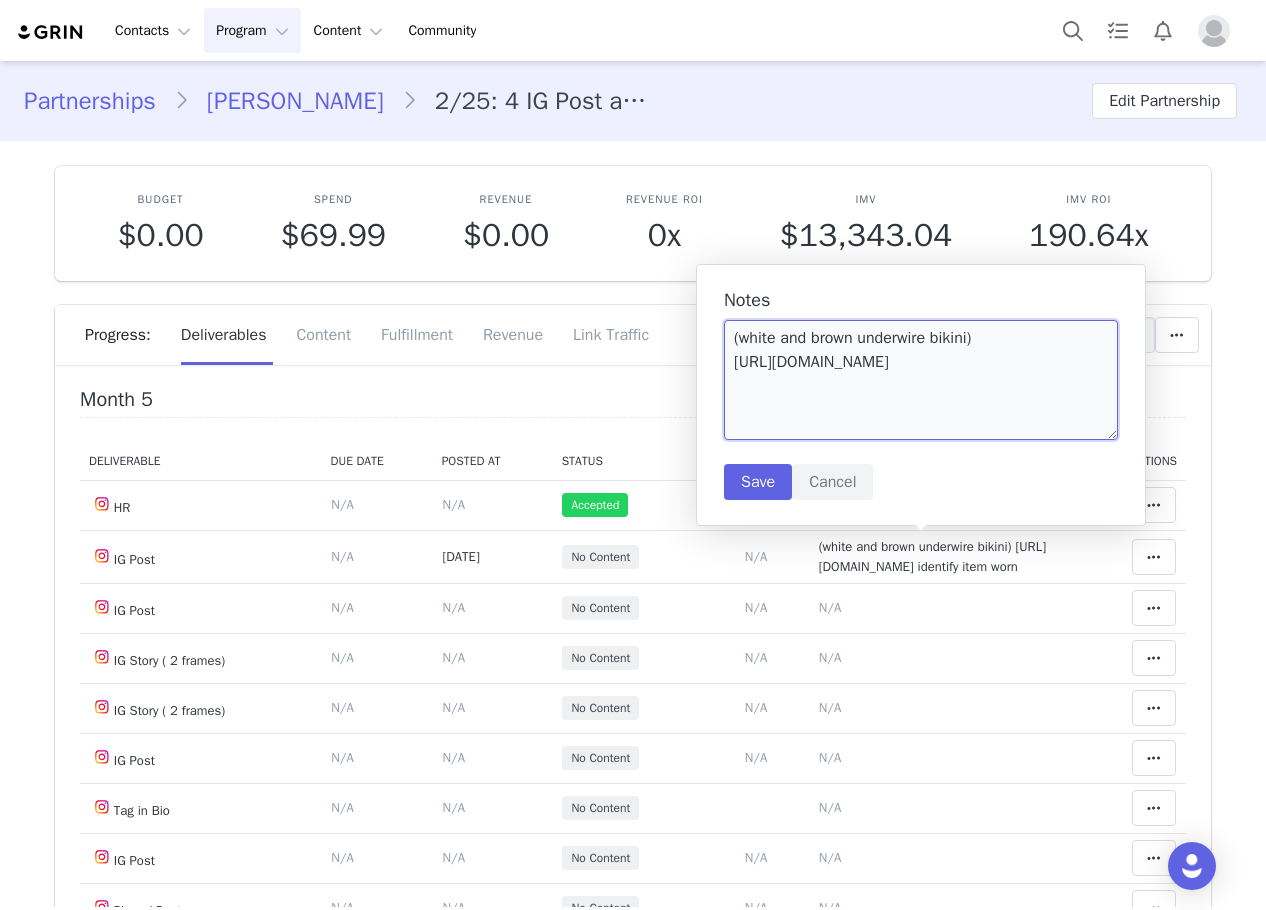 scroll, scrollTop: 0, scrollLeft: 0, axis: both 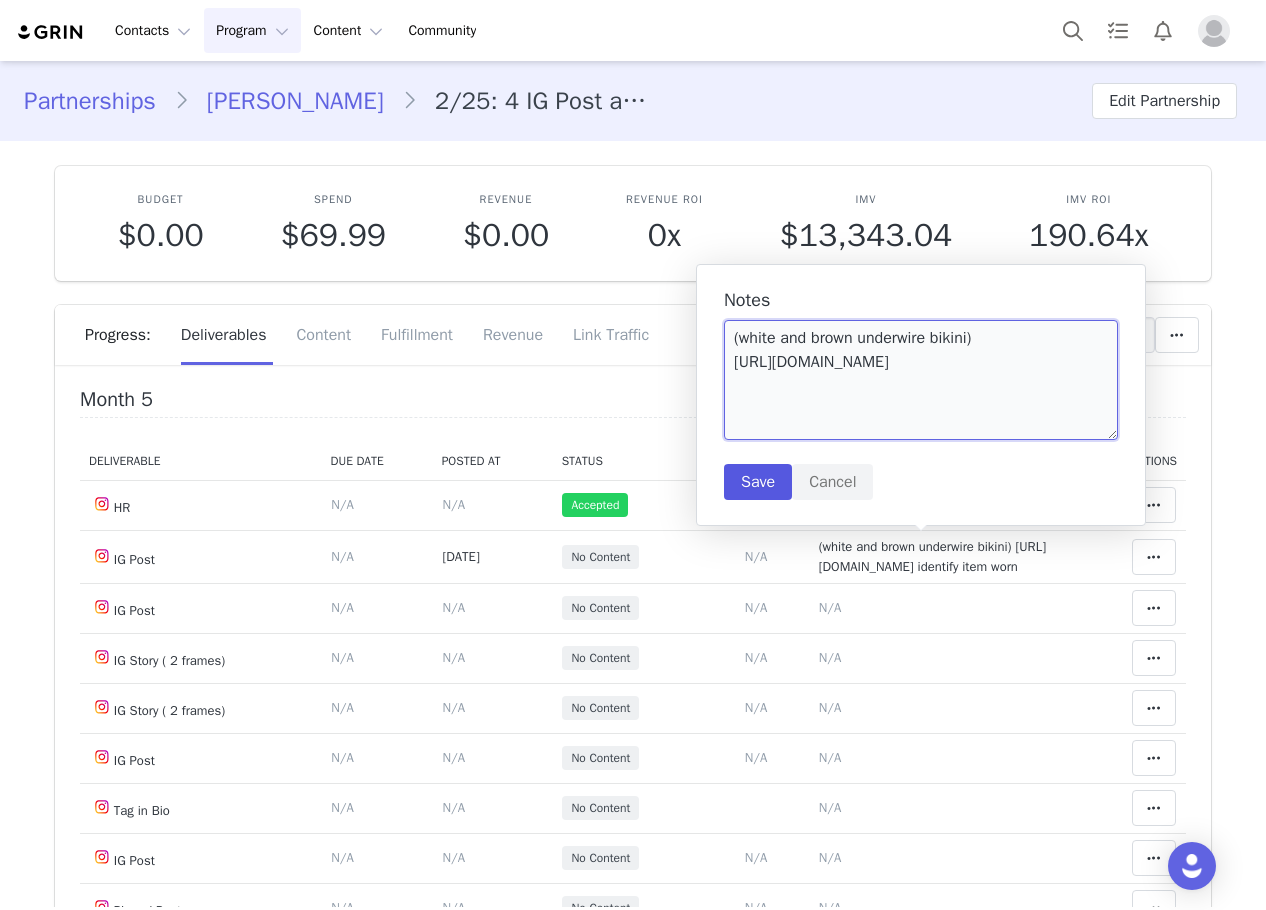type on "(white and brown underwire bikini)
https://www.instagram.com/p/DL2v02TtxPd/?igsh=MXFwMjAxbXgxcXI0dA%3D%3D" 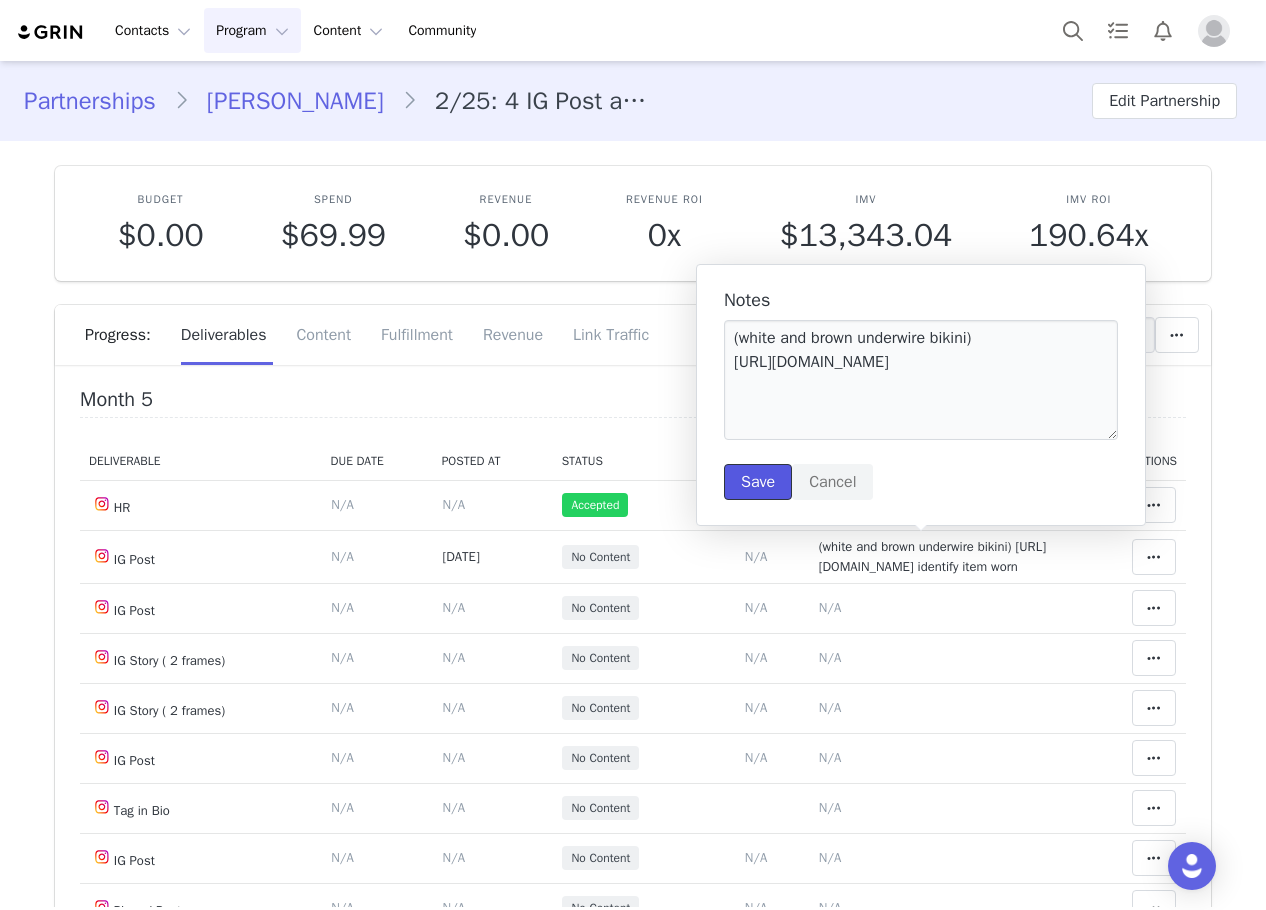 click on "Save" at bounding box center (758, 482) 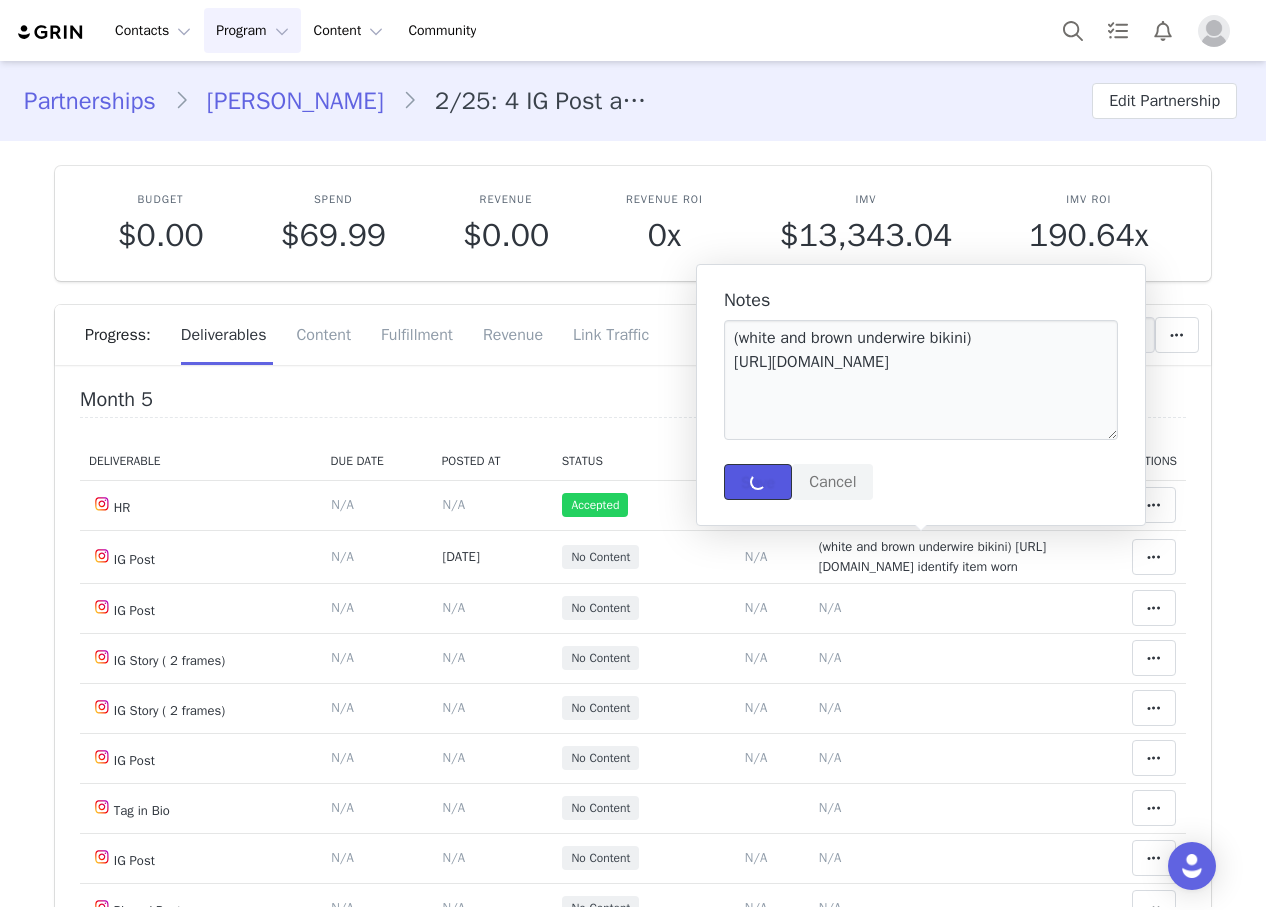 type 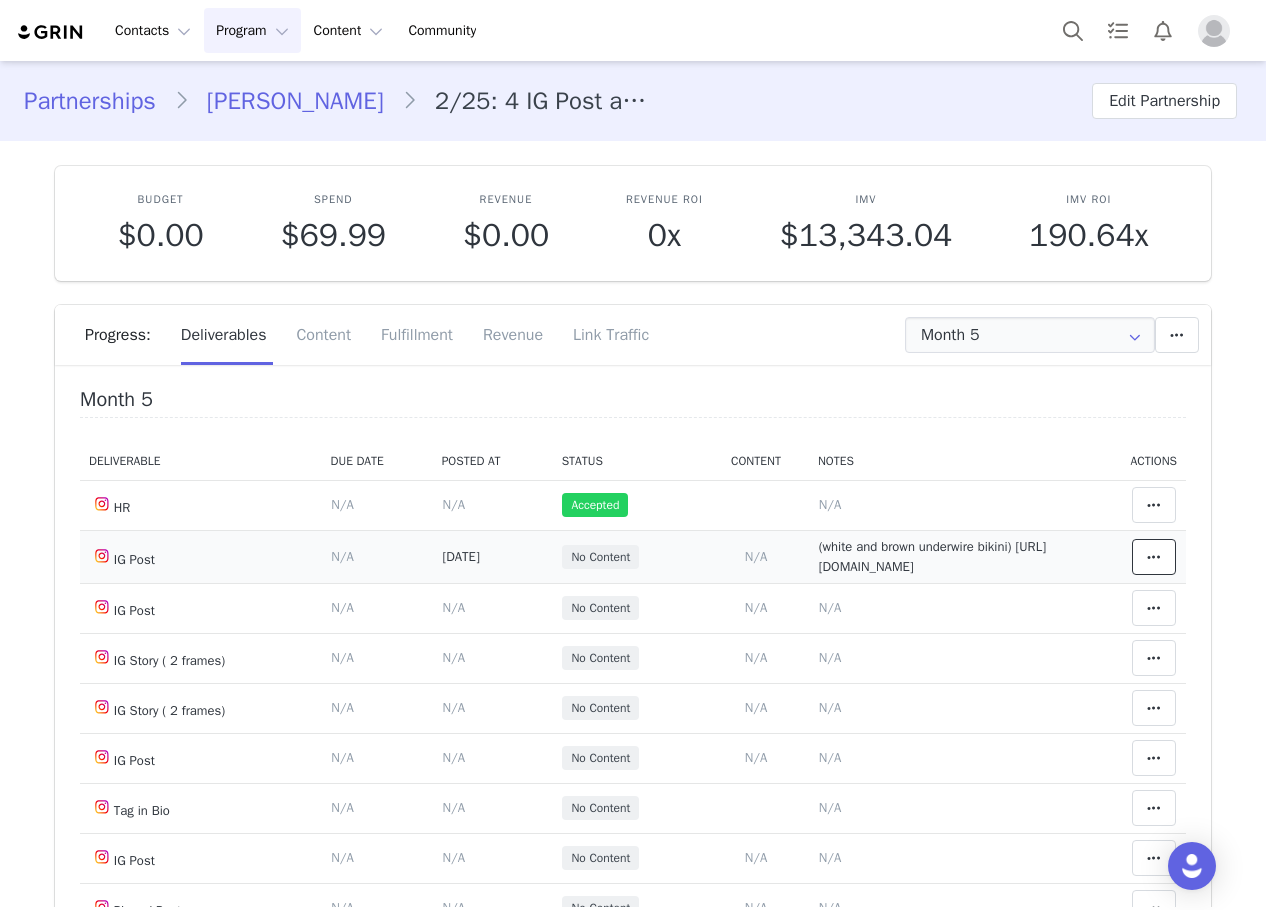 click at bounding box center (1154, 557) 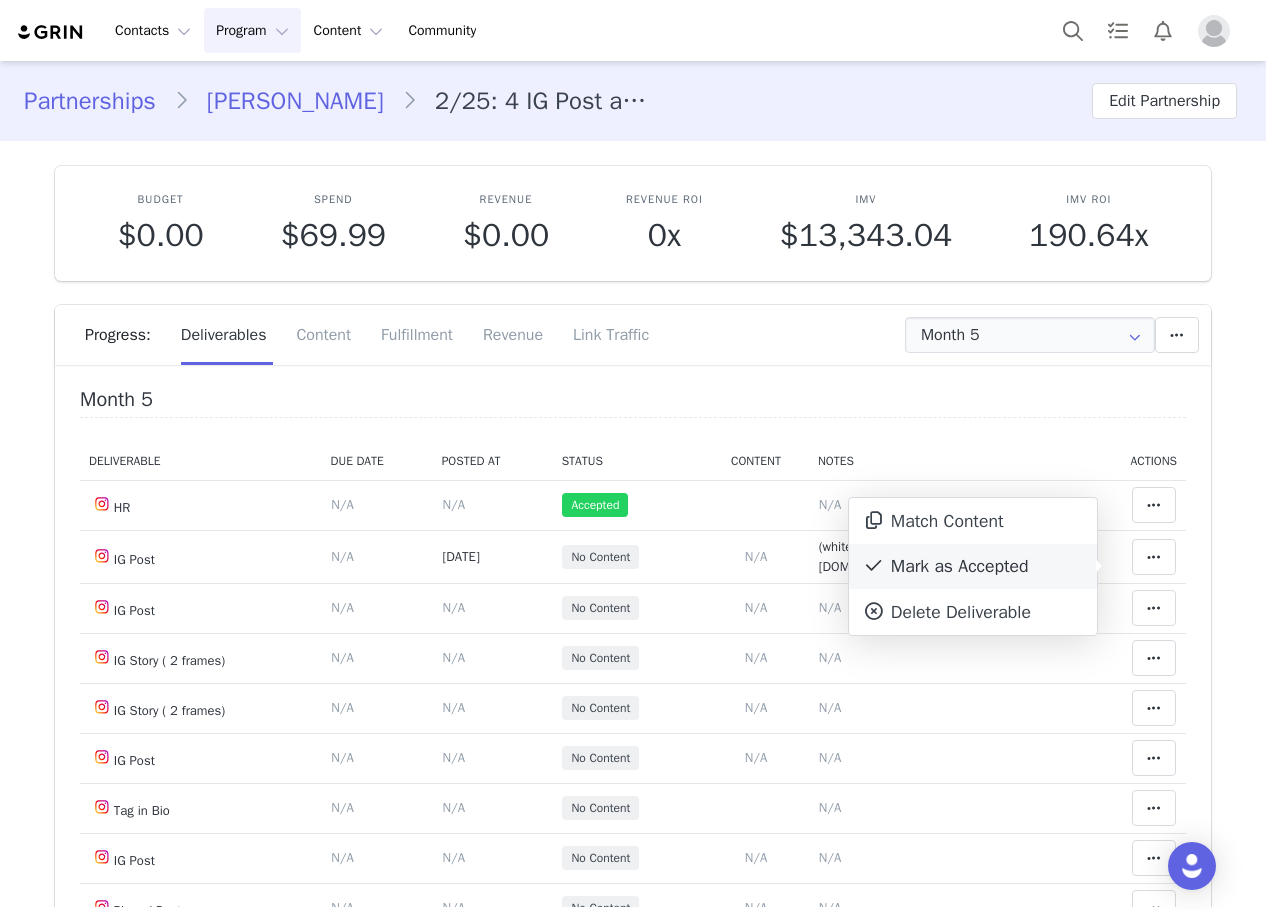 click on "Mark as Accepted" at bounding box center [973, 567] 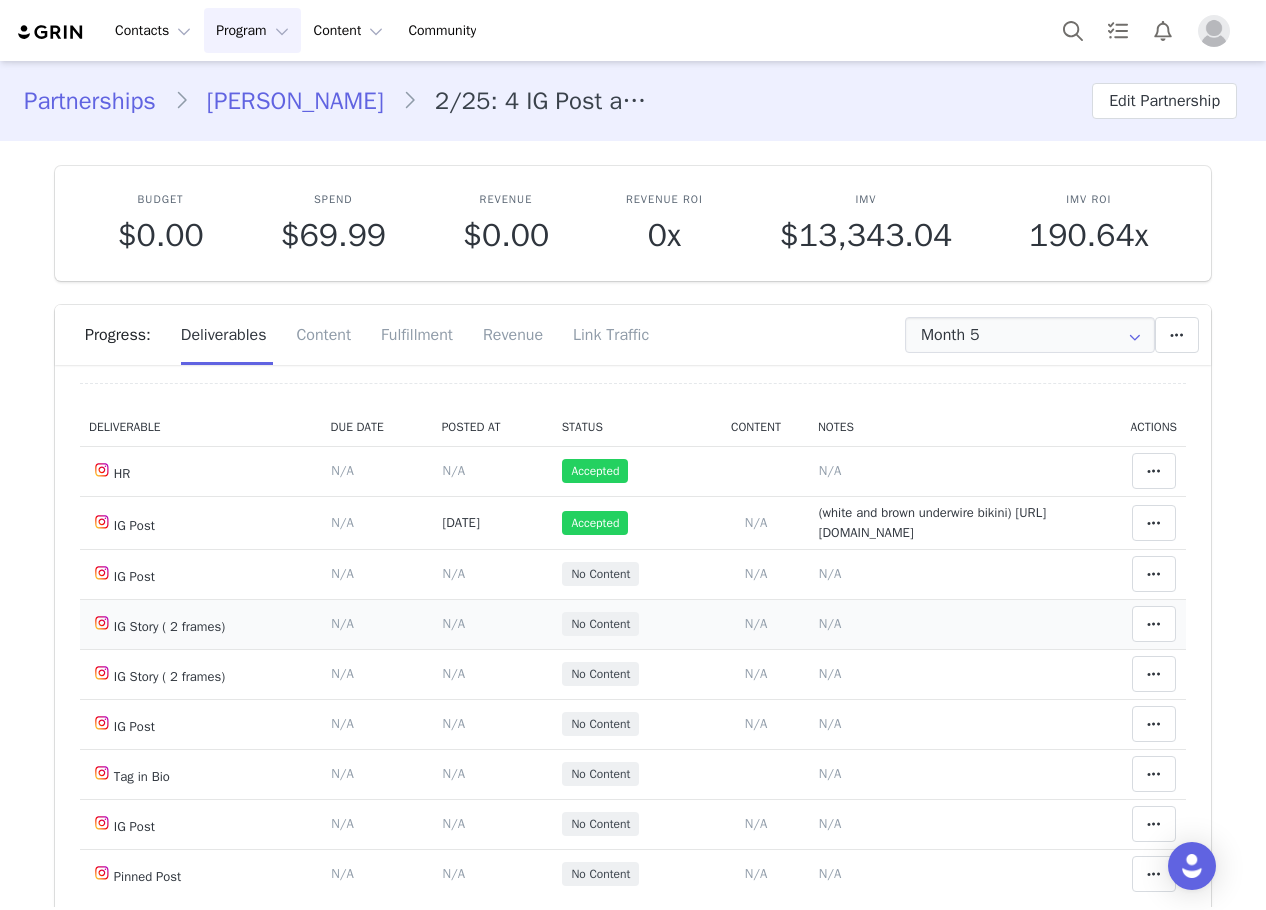 scroll, scrollTop: 62, scrollLeft: 0, axis: vertical 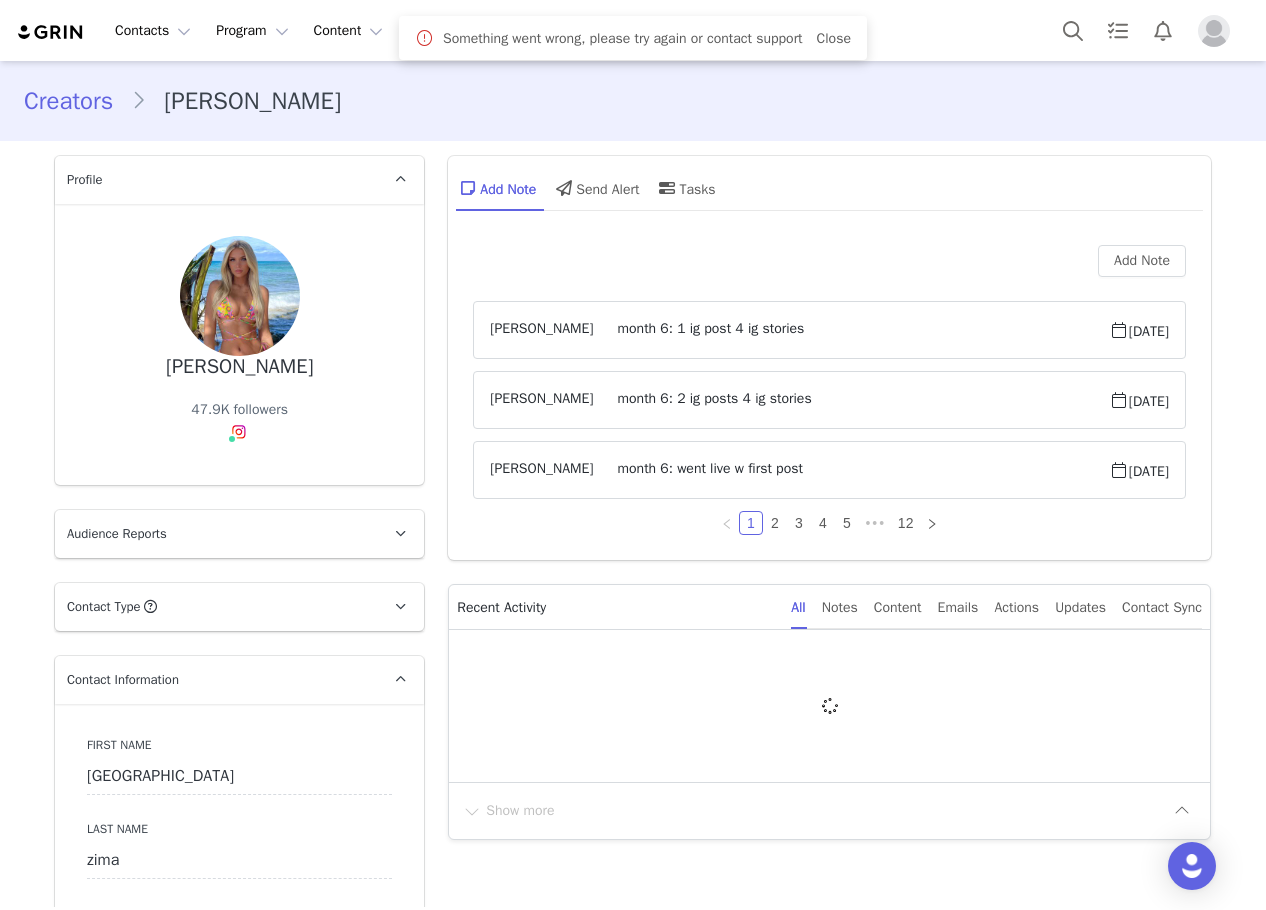 type on "+1 ([GEOGRAPHIC_DATA])" 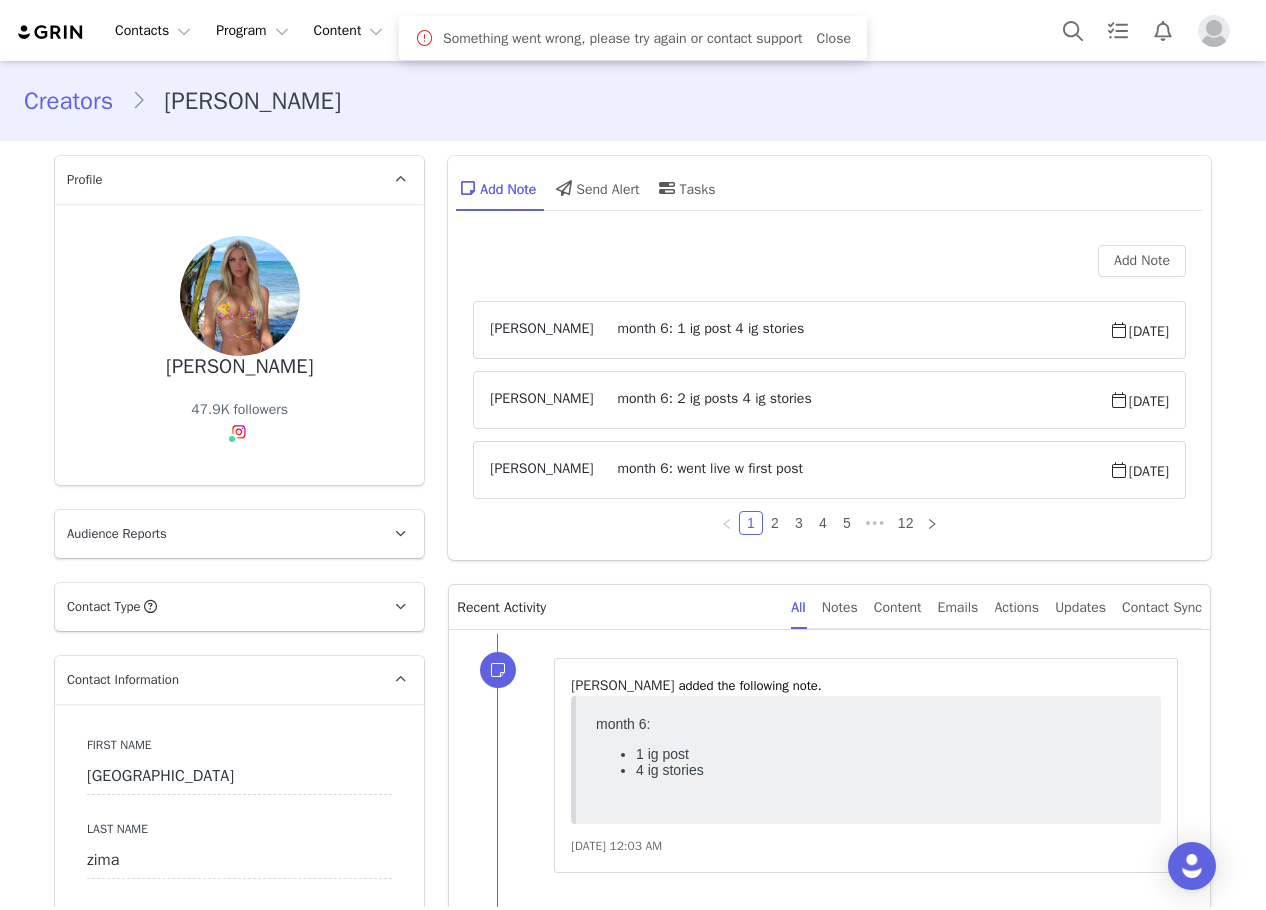 scroll, scrollTop: 0, scrollLeft: 0, axis: both 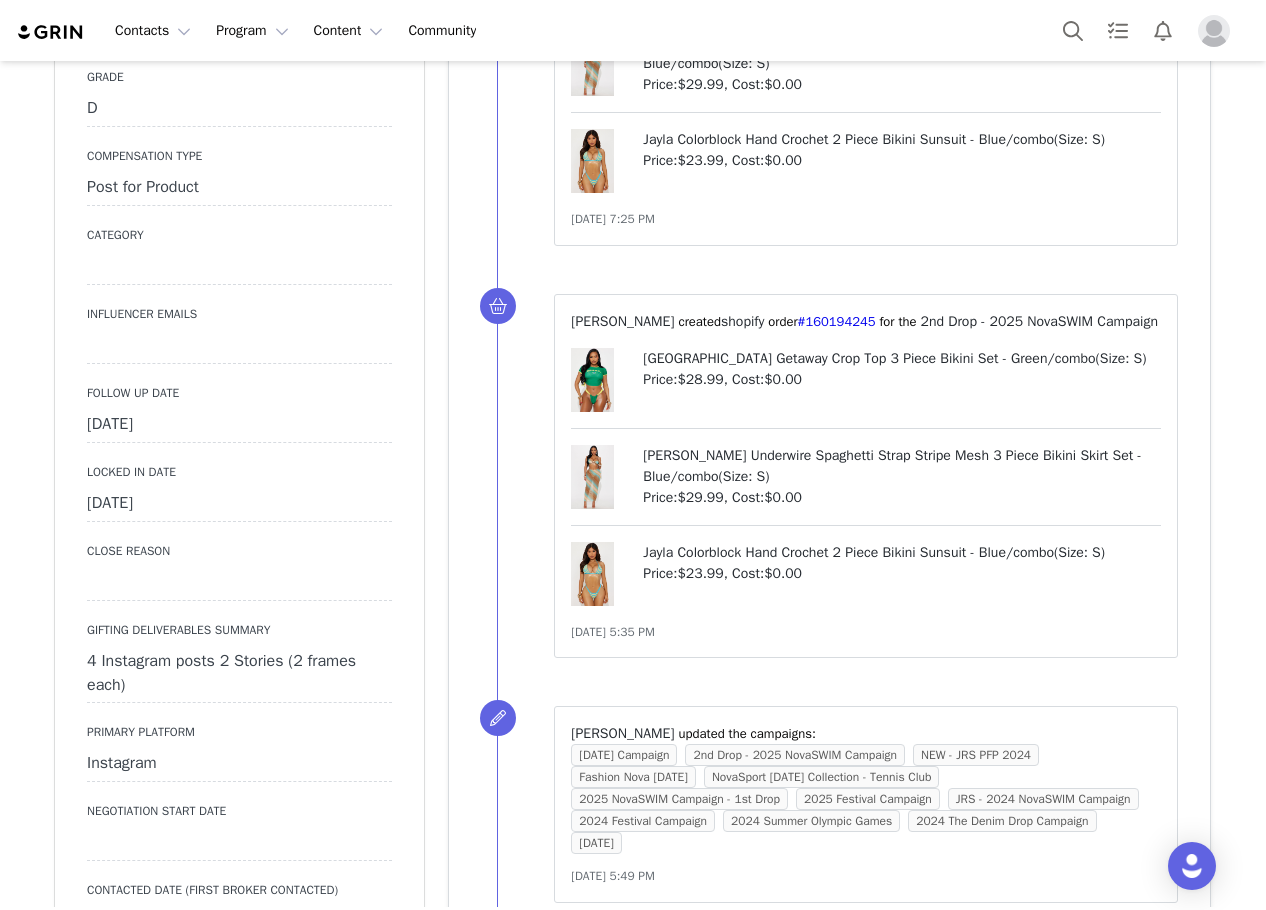 click on "[DATE]" at bounding box center (239, 425) 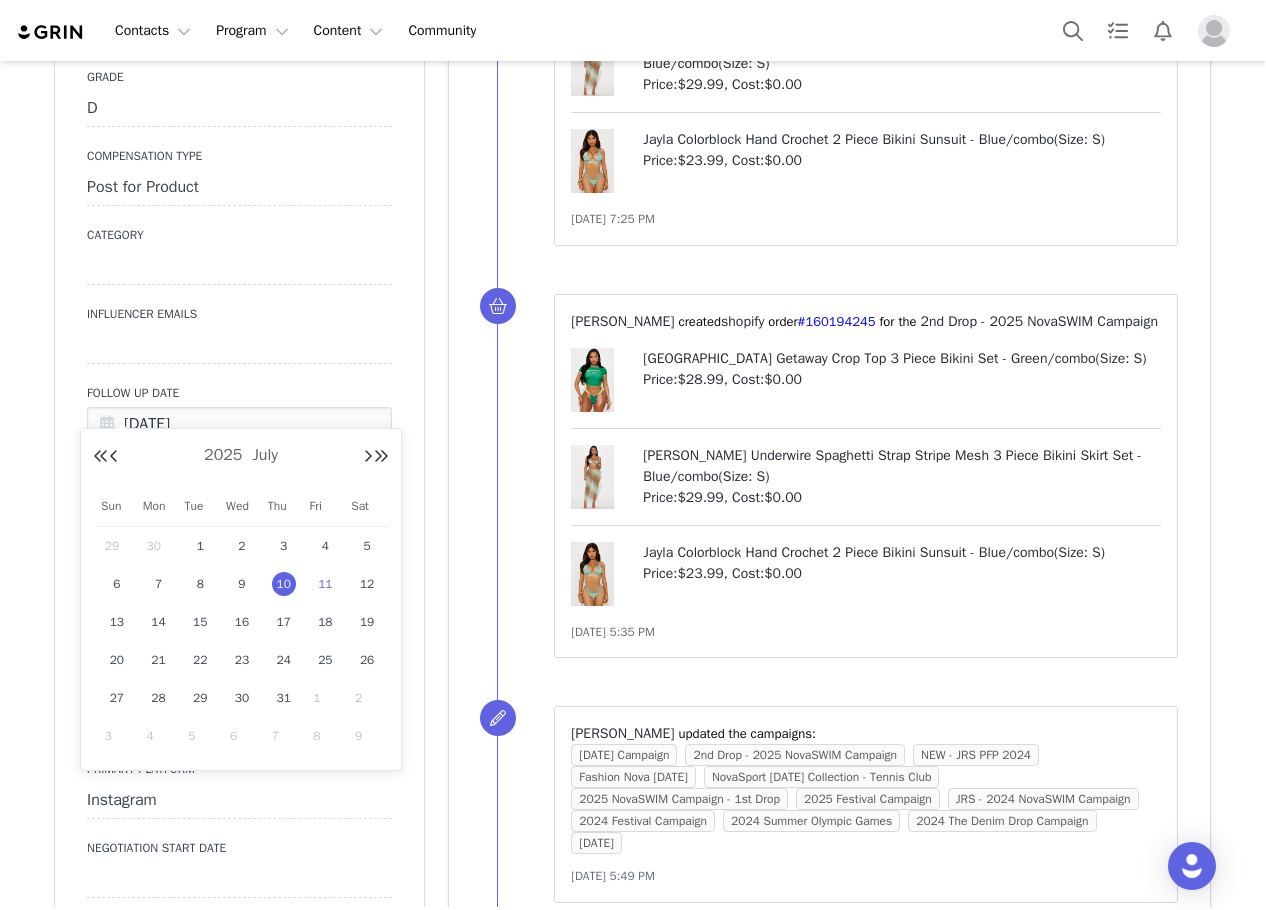 click on "11" at bounding box center [325, 584] 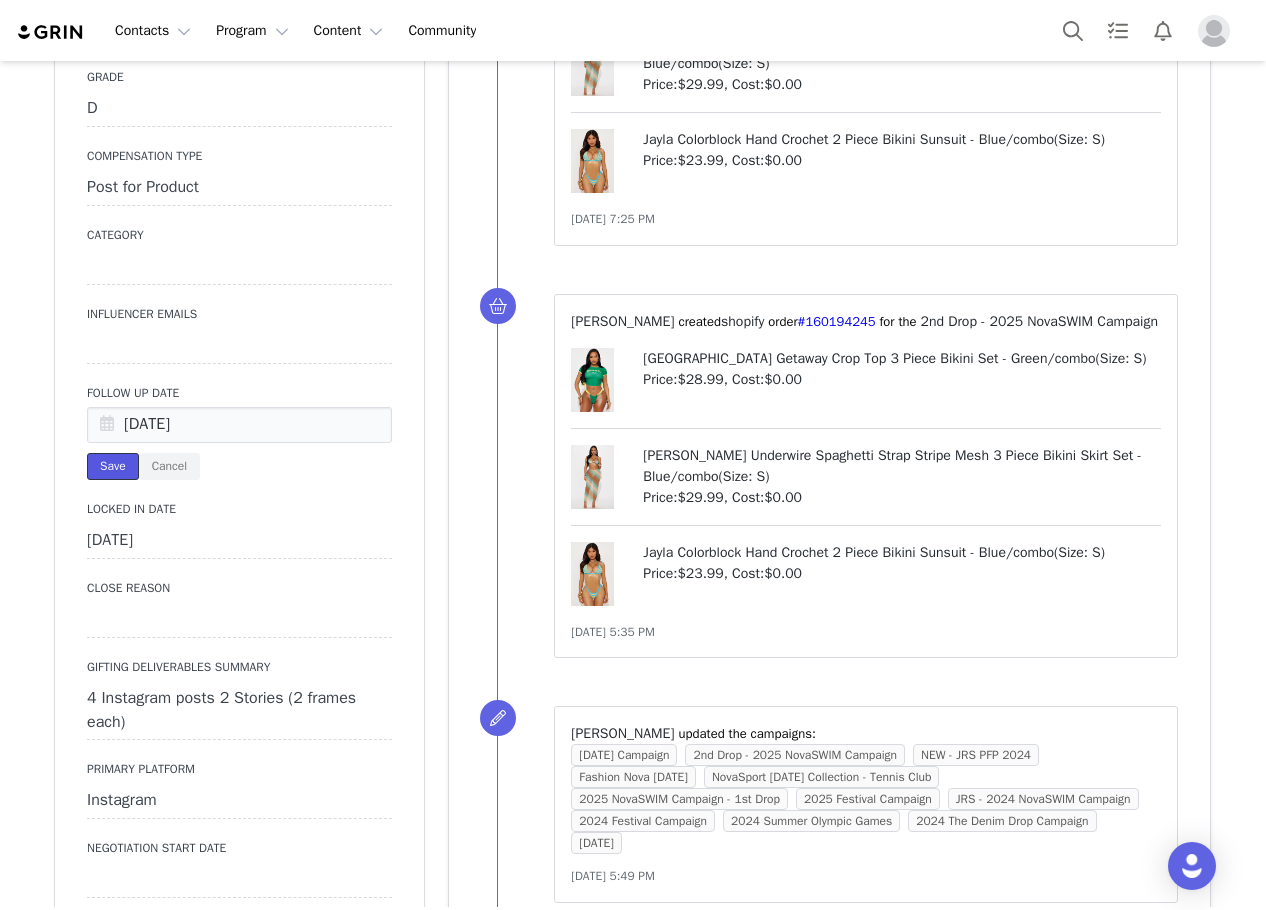 click on "Save" at bounding box center [113, 466] 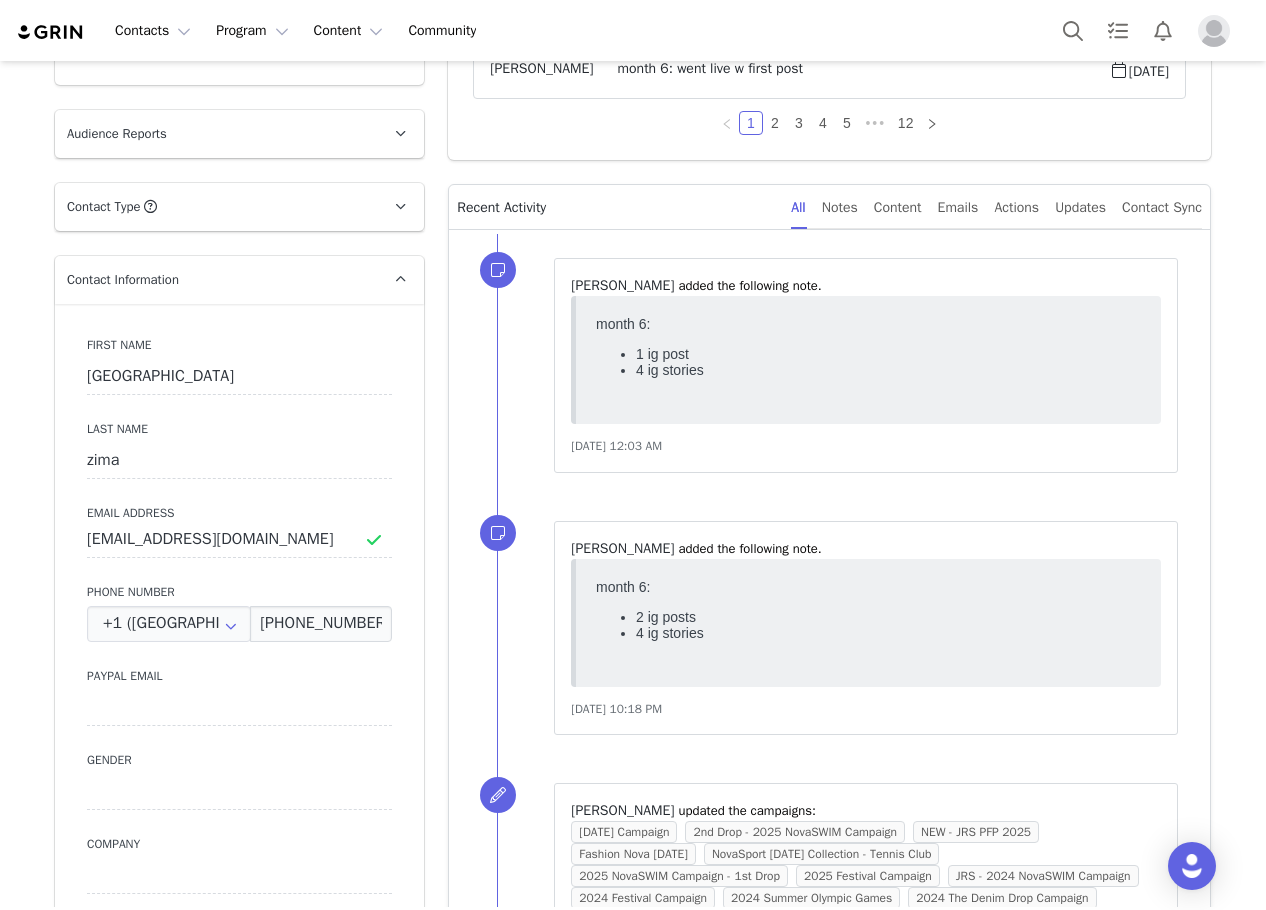 scroll, scrollTop: 0, scrollLeft: 0, axis: both 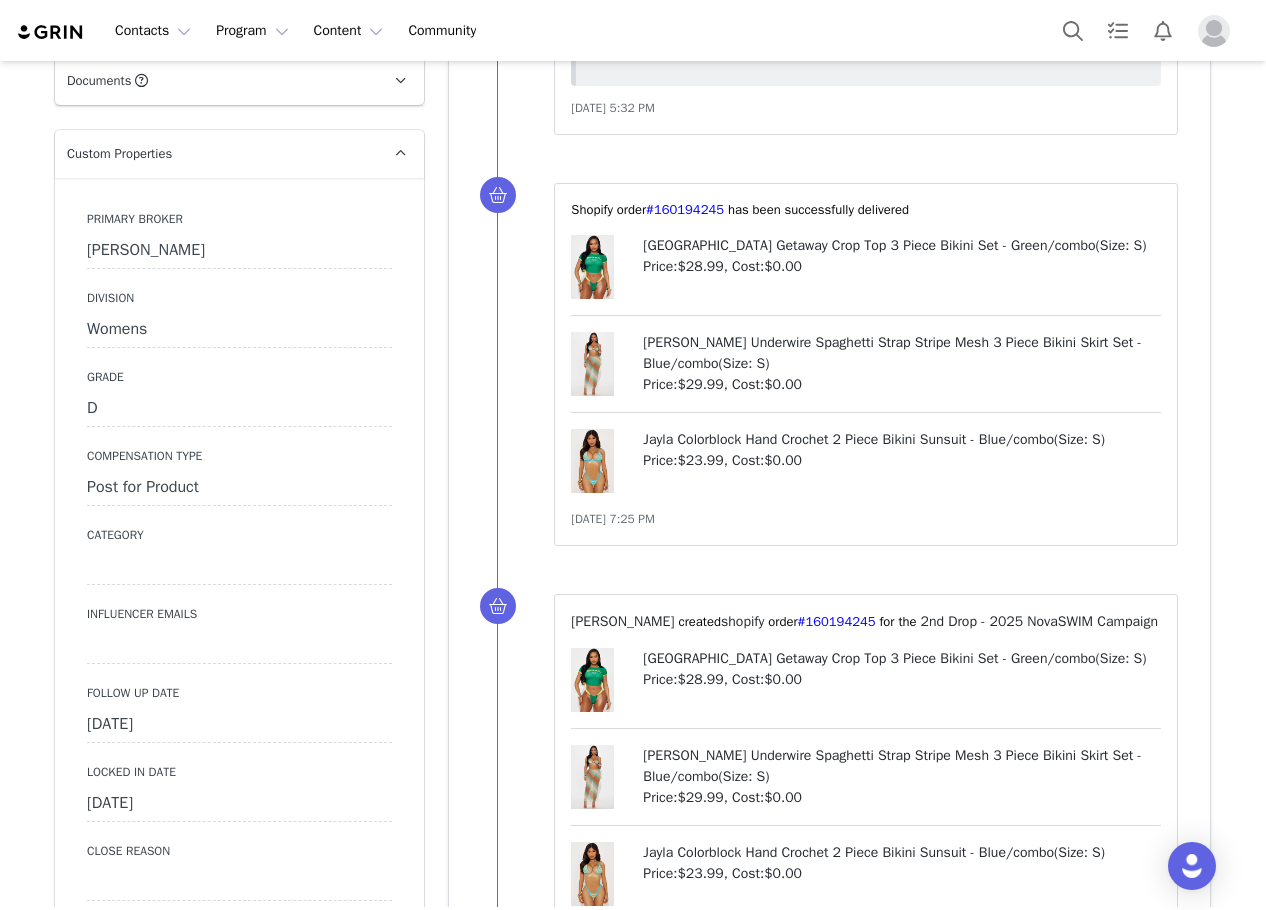 click on "[DATE]" at bounding box center (239, 725) 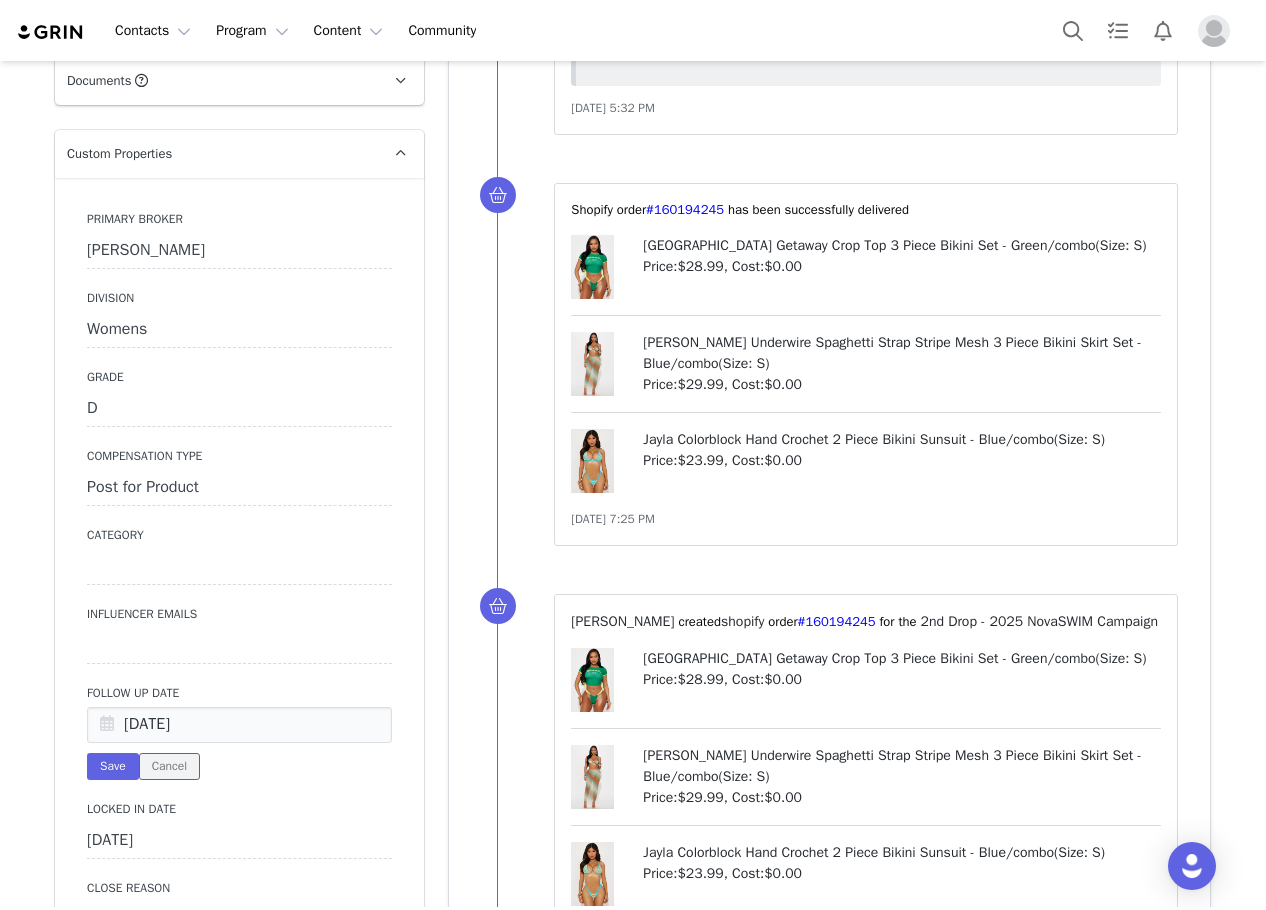 drag, startPoint x: 165, startPoint y: 733, endPoint x: 362, endPoint y: 668, distance: 207.44638 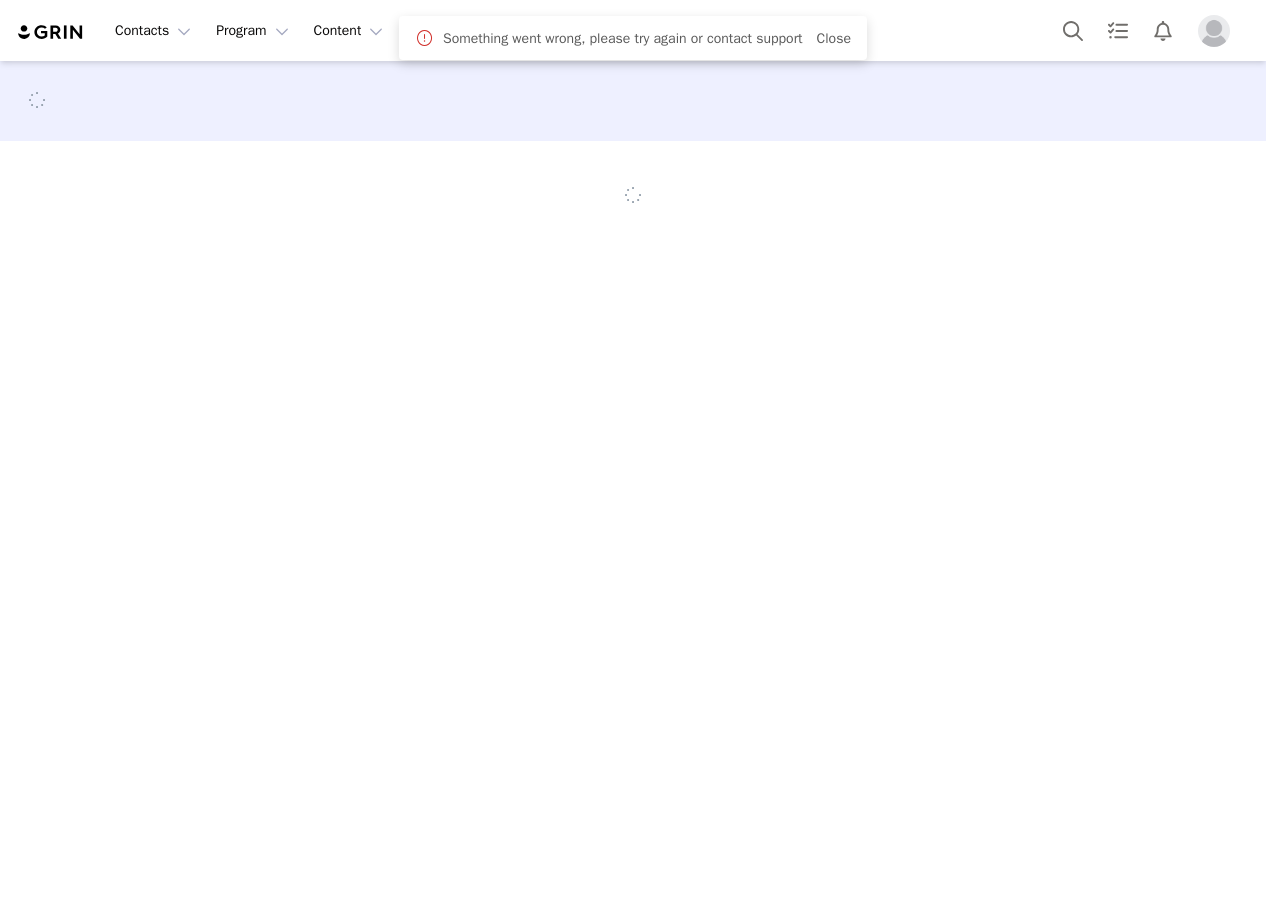 scroll, scrollTop: 0, scrollLeft: 0, axis: both 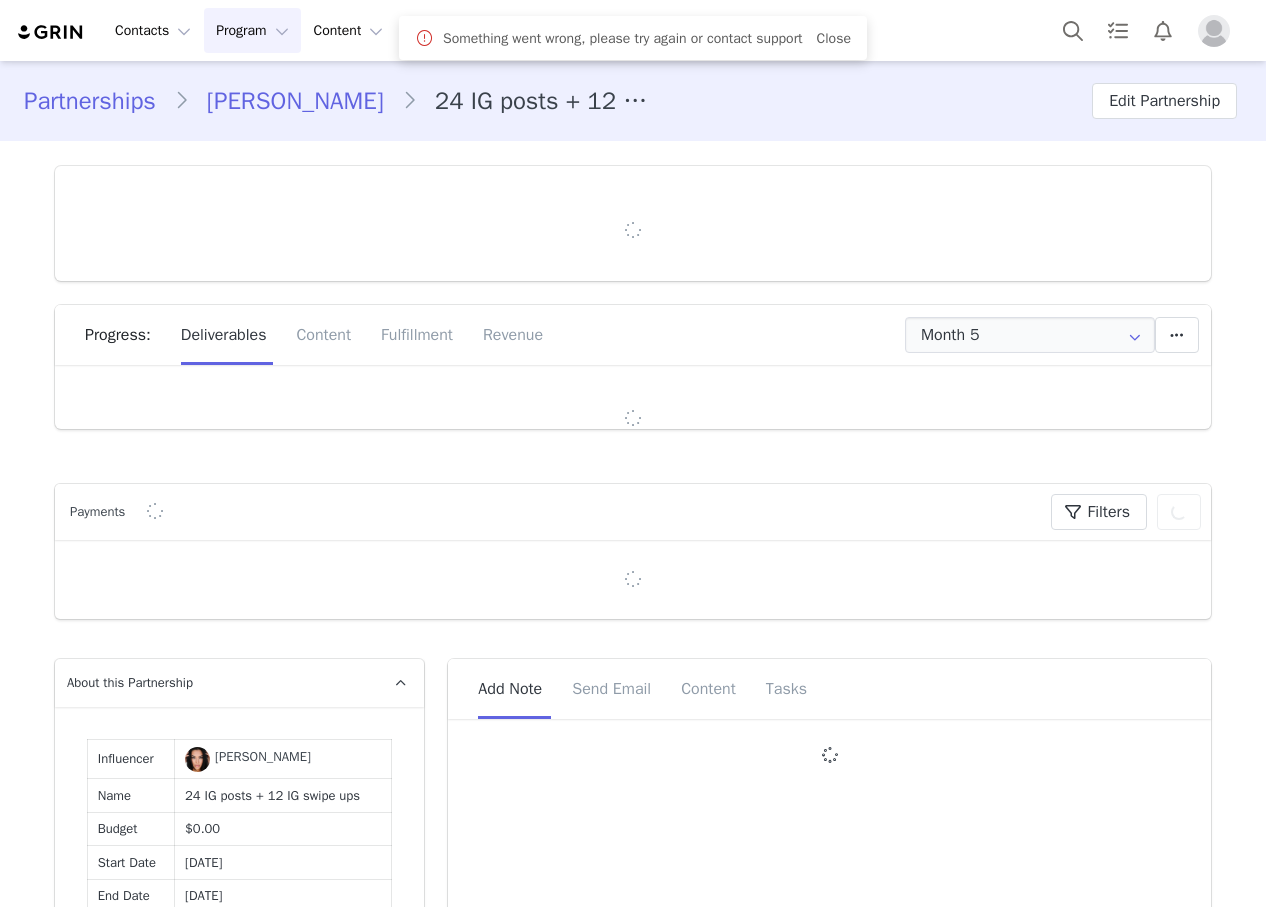 type on "+1 ([GEOGRAPHIC_DATA])" 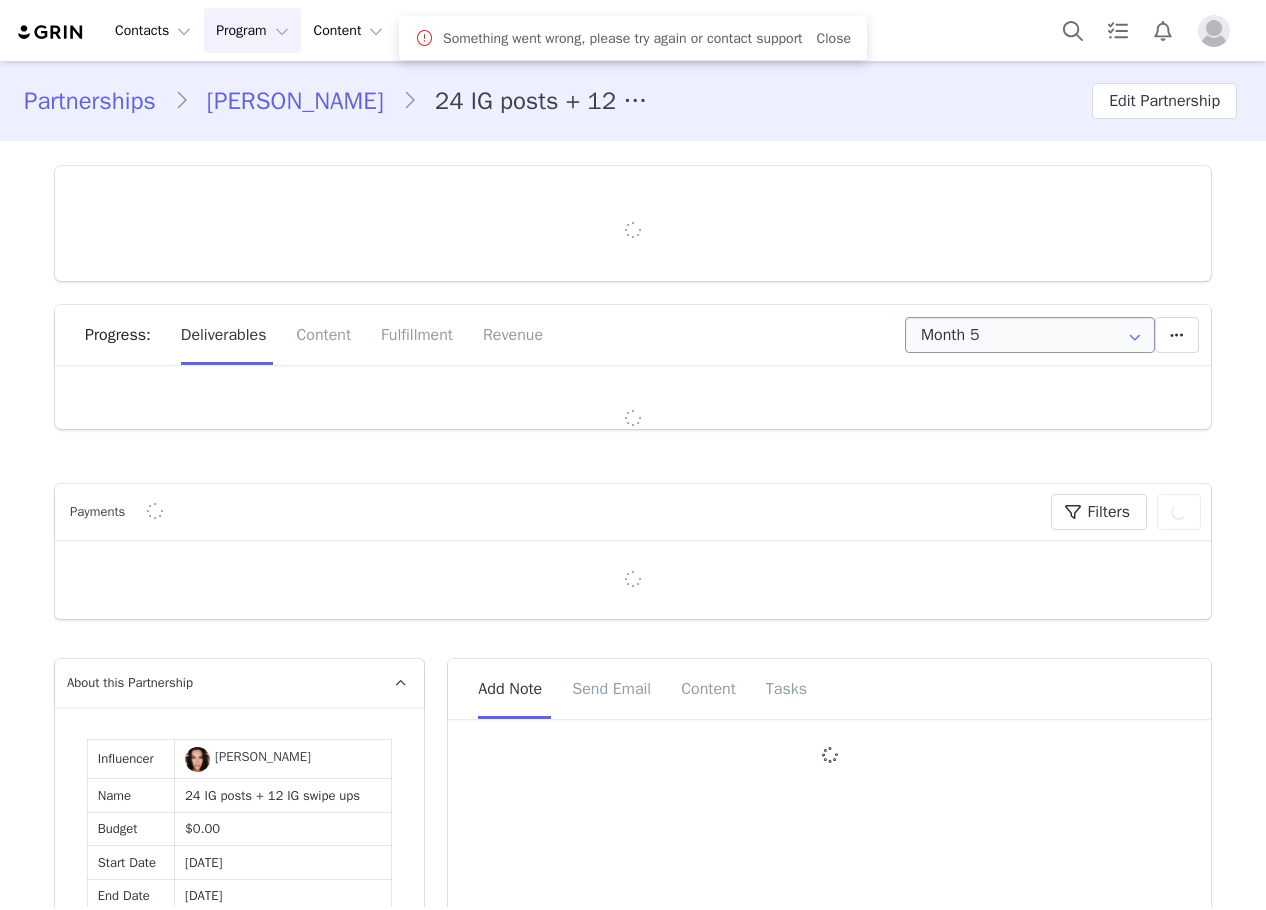 scroll, scrollTop: 0, scrollLeft: 0, axis: both 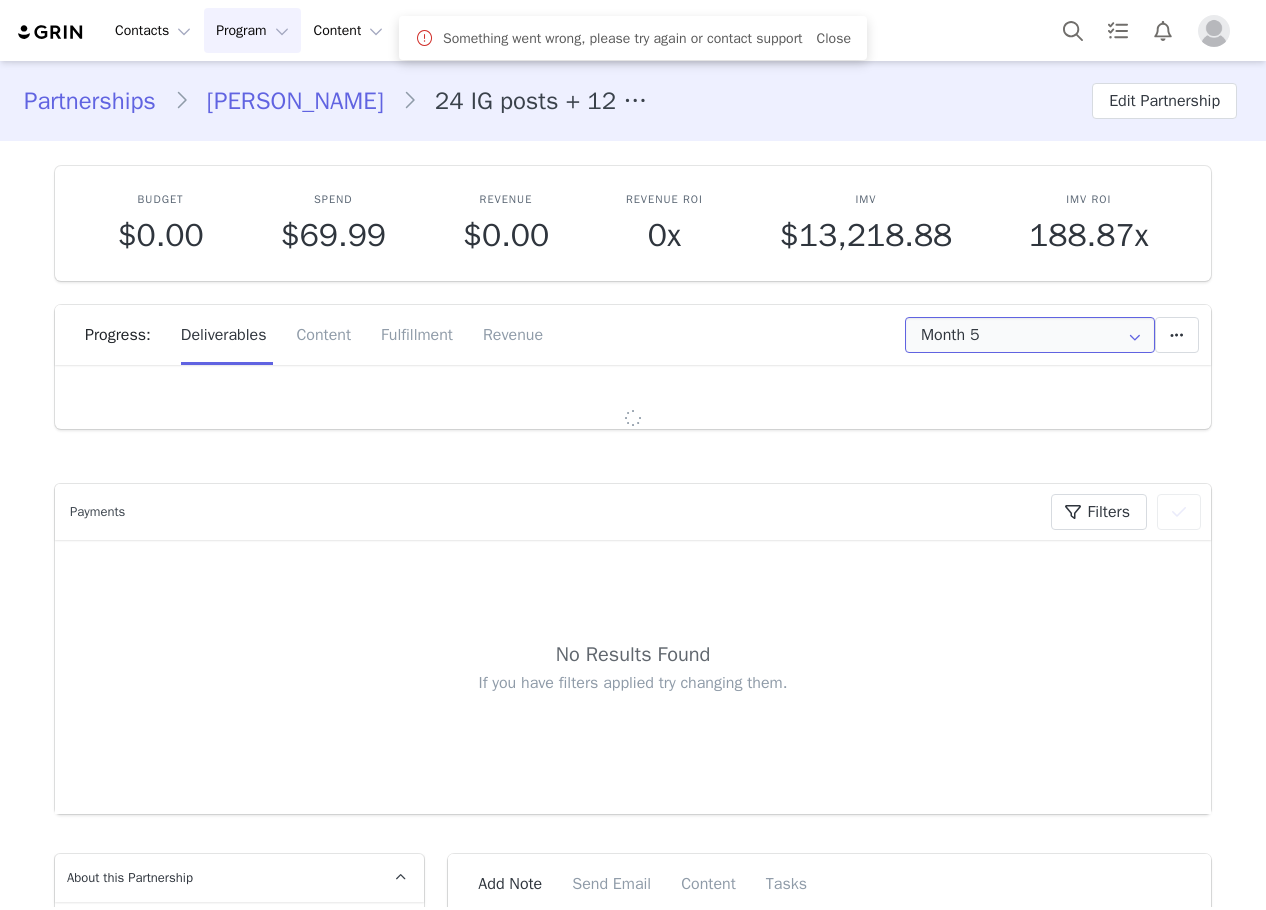 click on "Month 5" at bounding box center (1030, 335) 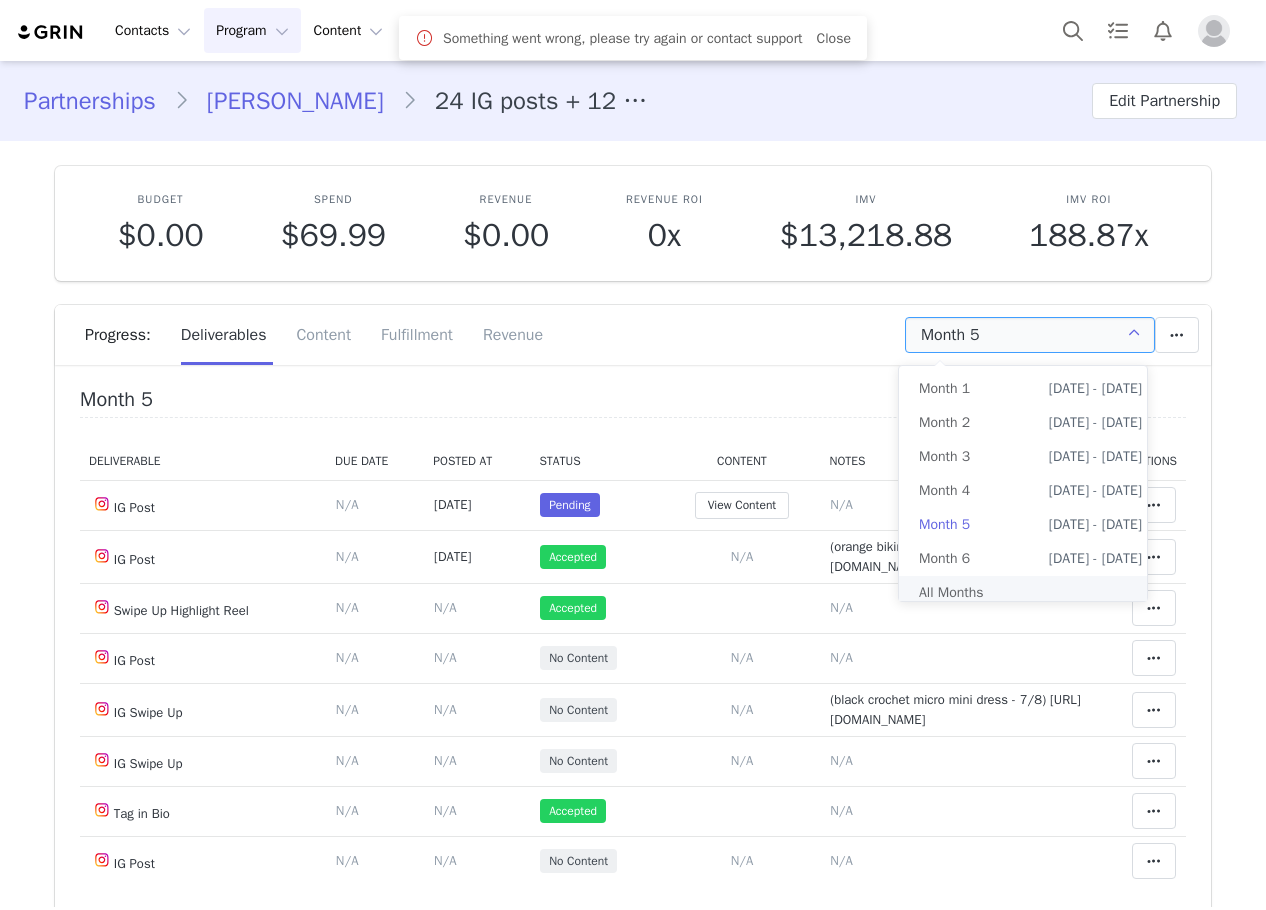 scroll, scrollTop: 0, scrollLeft: 0, axis: both 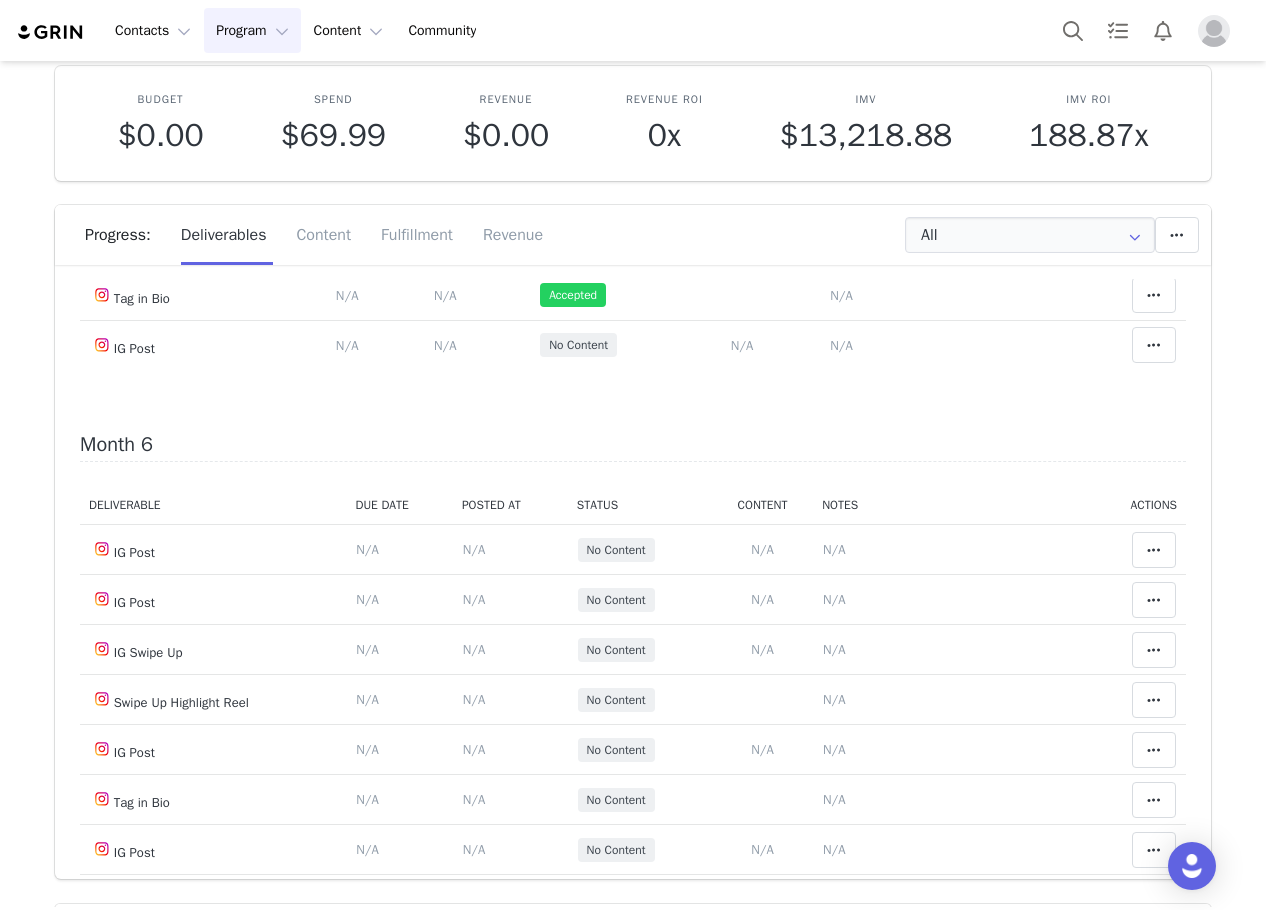 click at bounding box center [1154, -11] 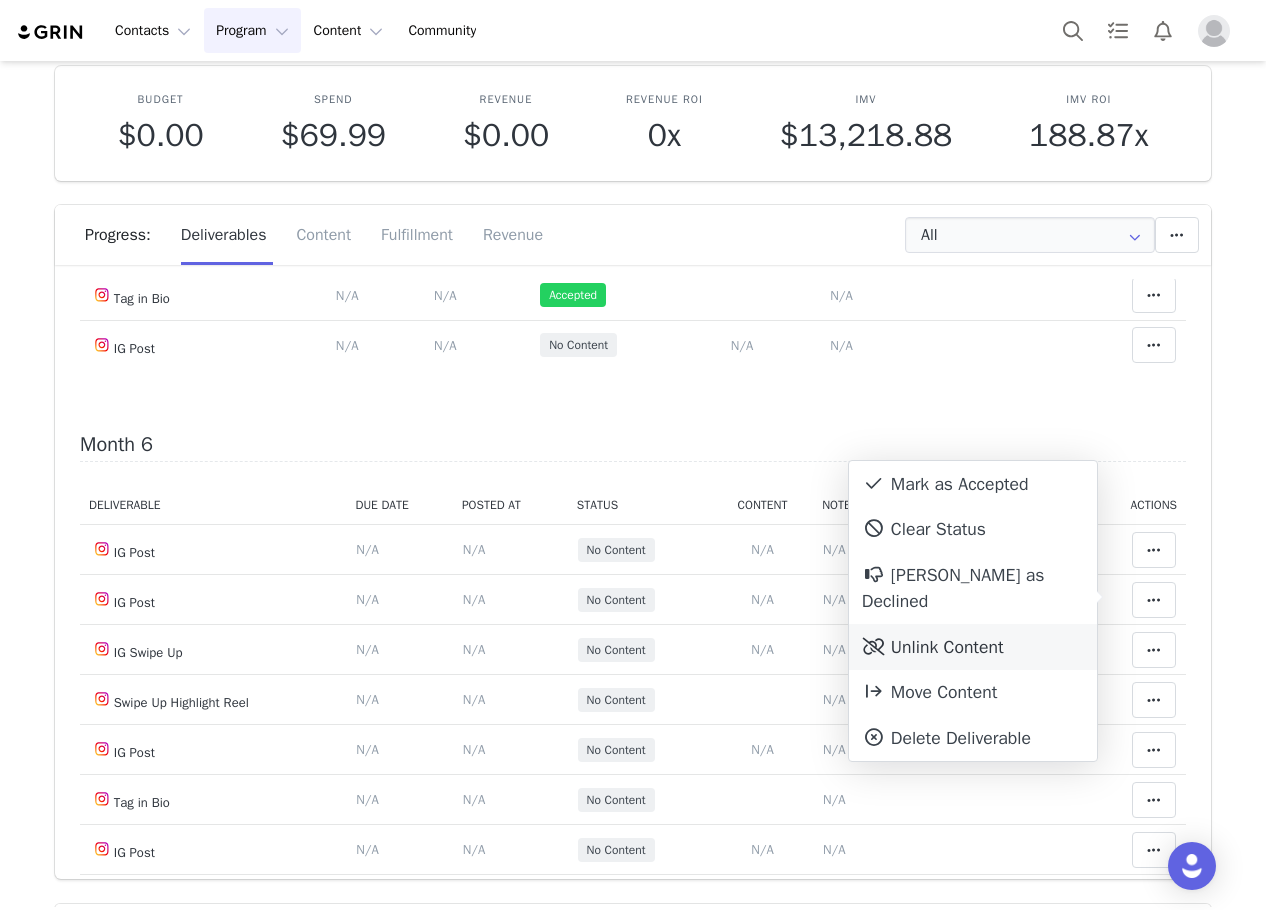click on "Unlink Content" at bounding box center (973, 647) 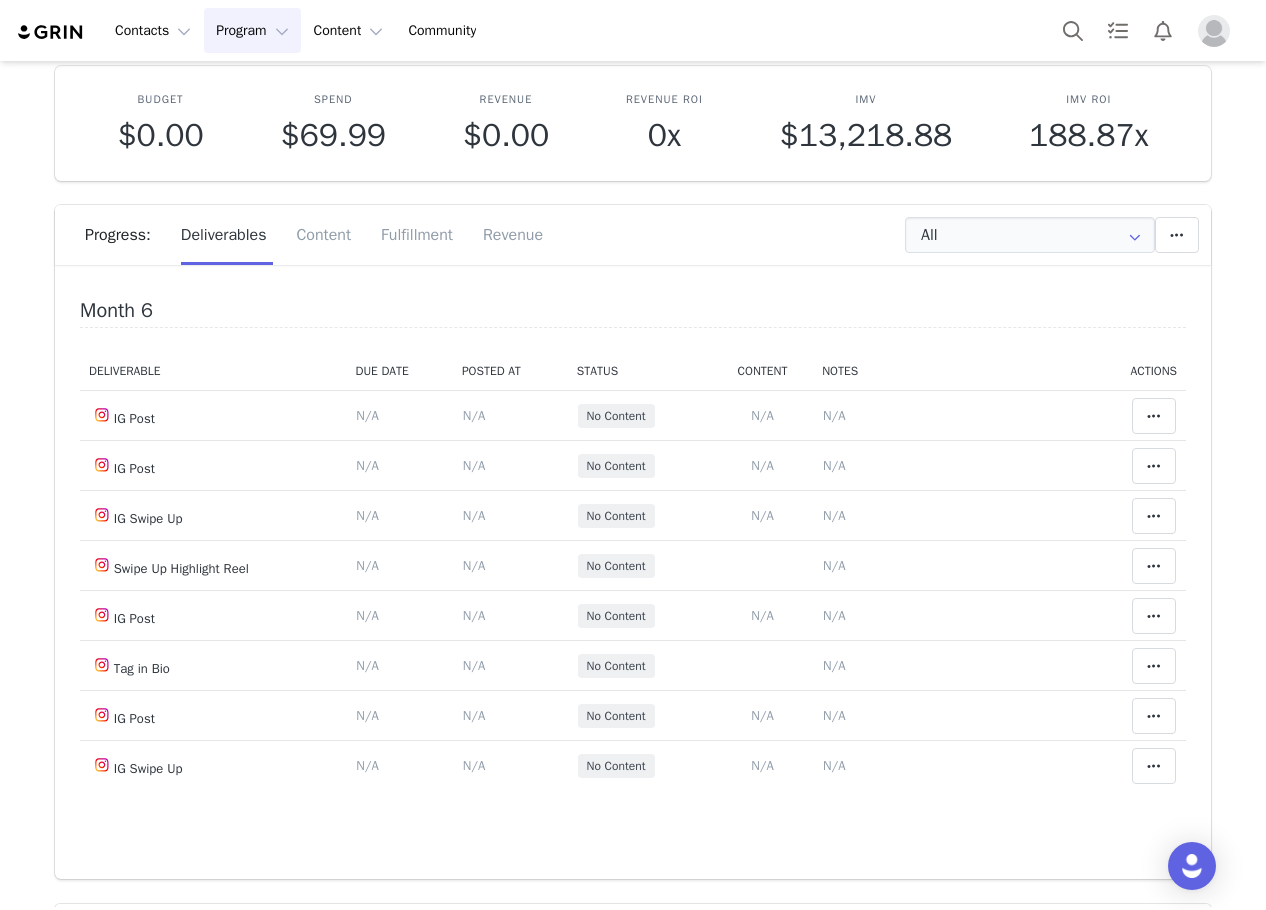 scroll, scrollTop: 2900, scrollLeft: 0, axis: vertical 